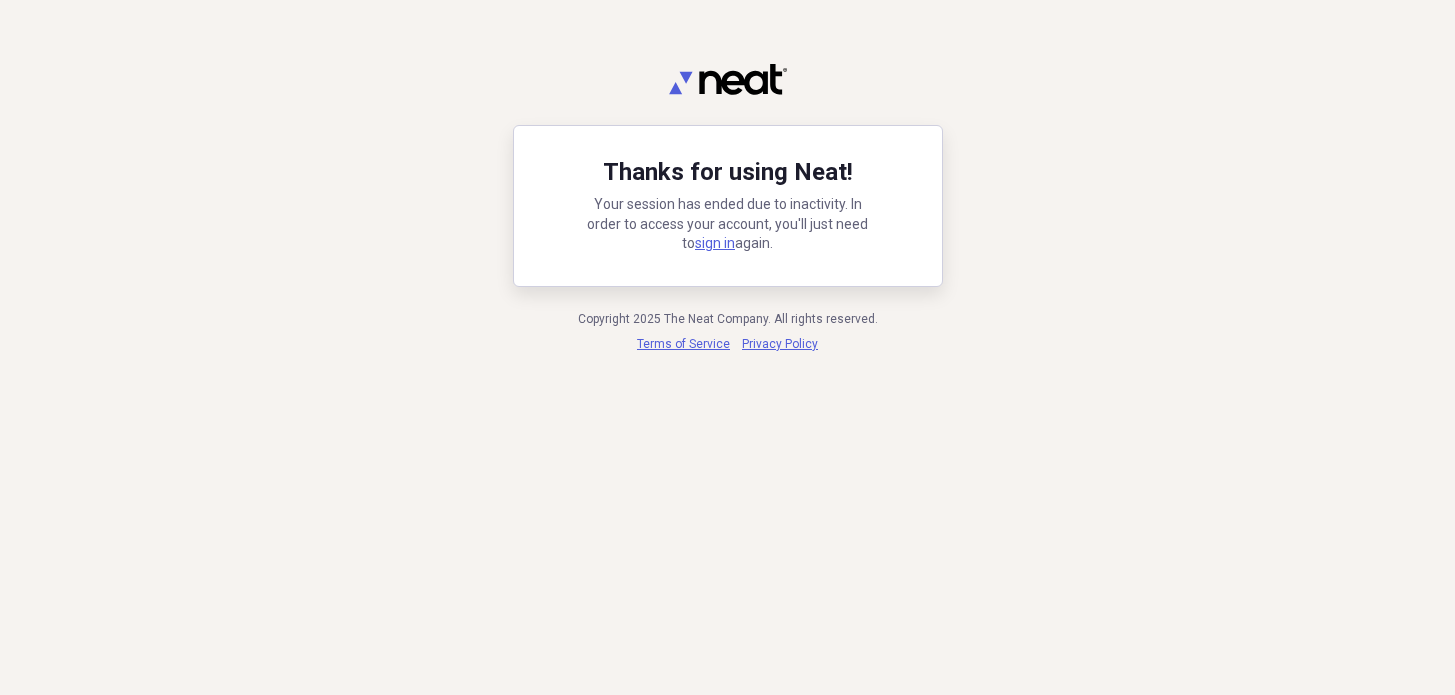 scroll, scrollTop: 0, scrollLeft: 0, axis: both 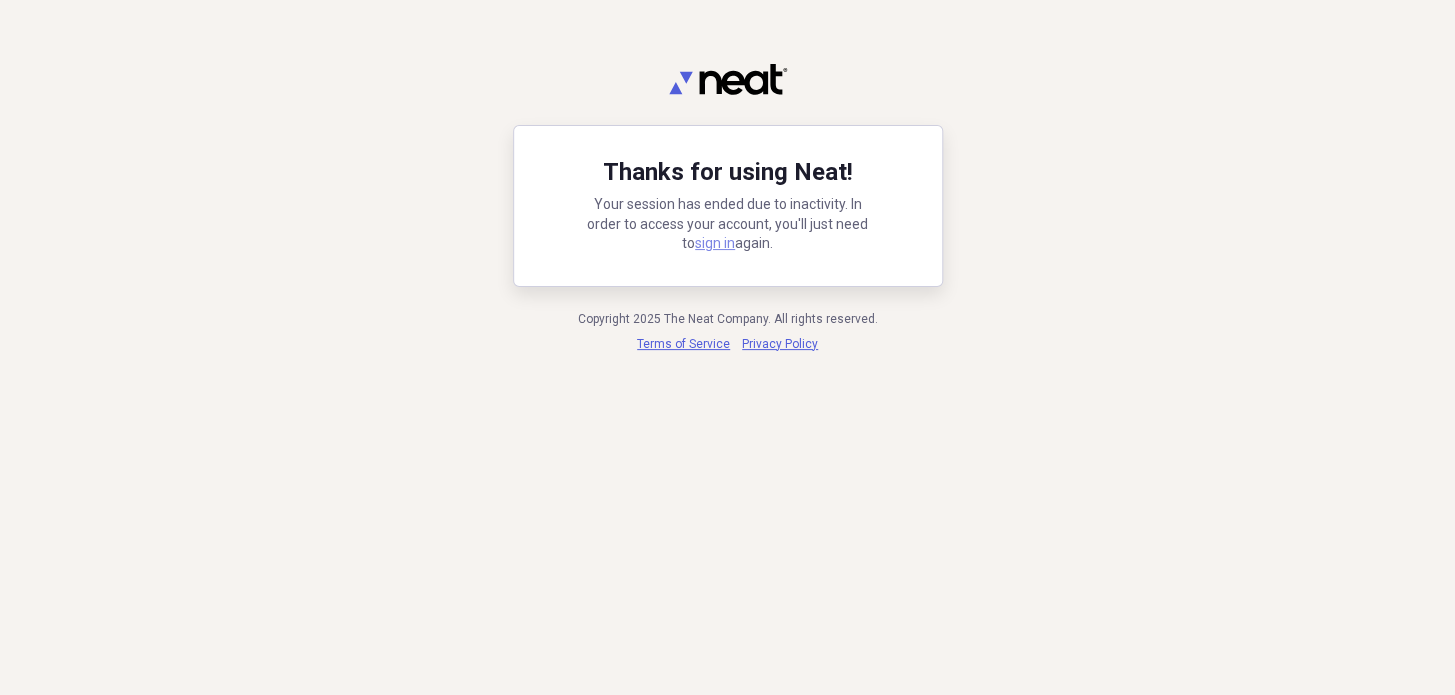 click on "sign in" at bounding box center [715, 243] 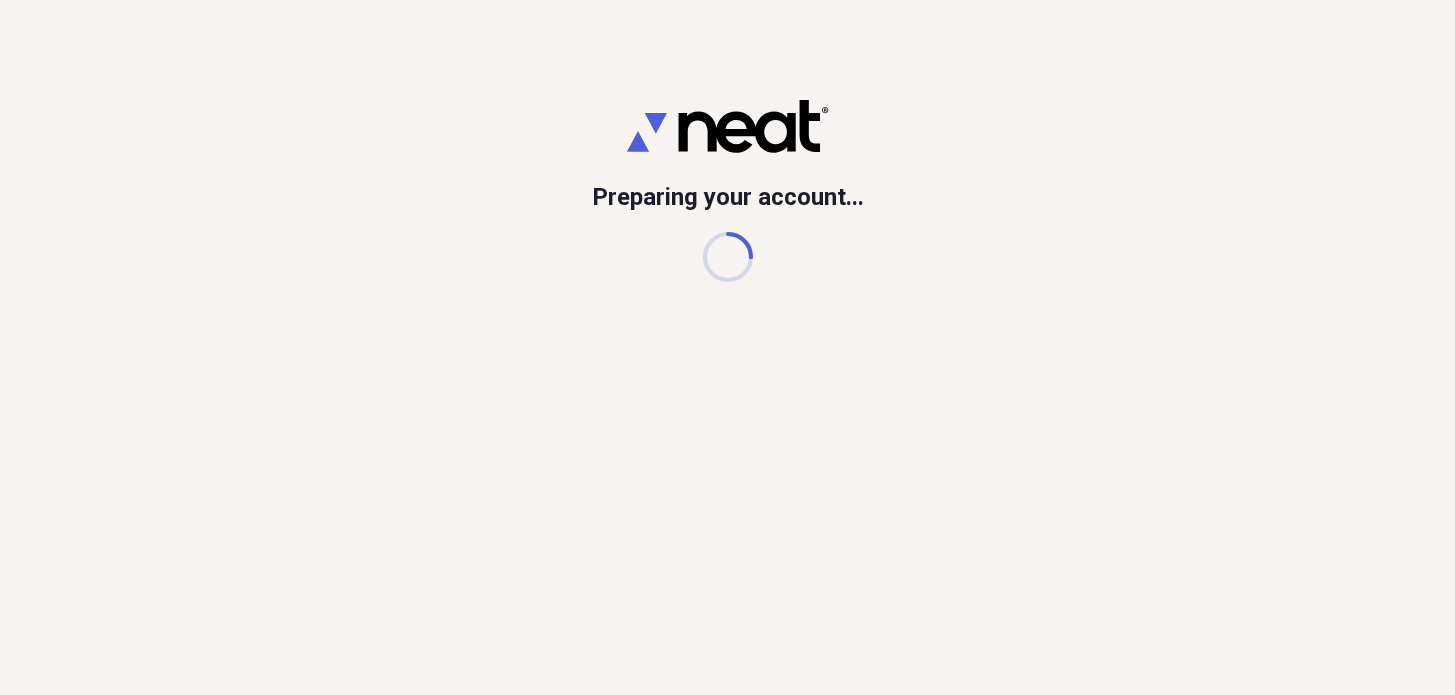 scroll, scrollTop: 0, scrollLeft: 0, axis: both 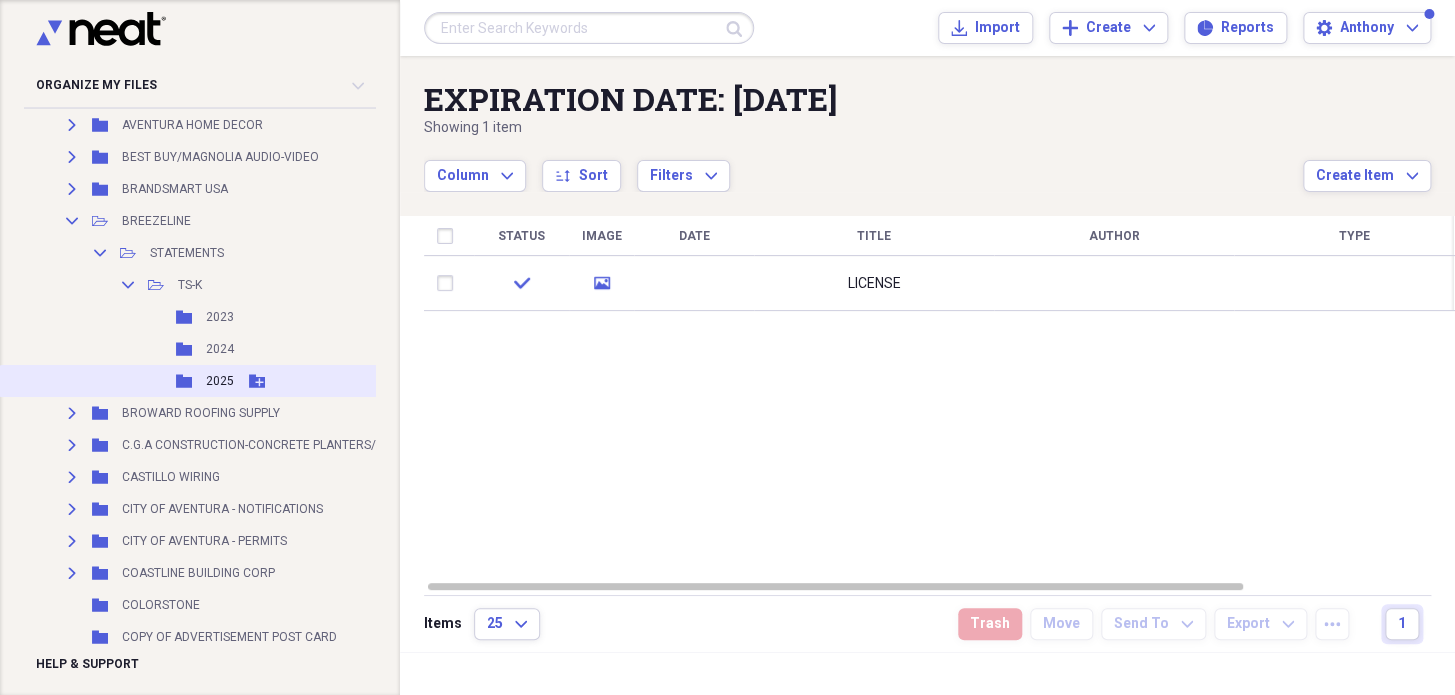click on "2025" at bounding box center (220, 381) 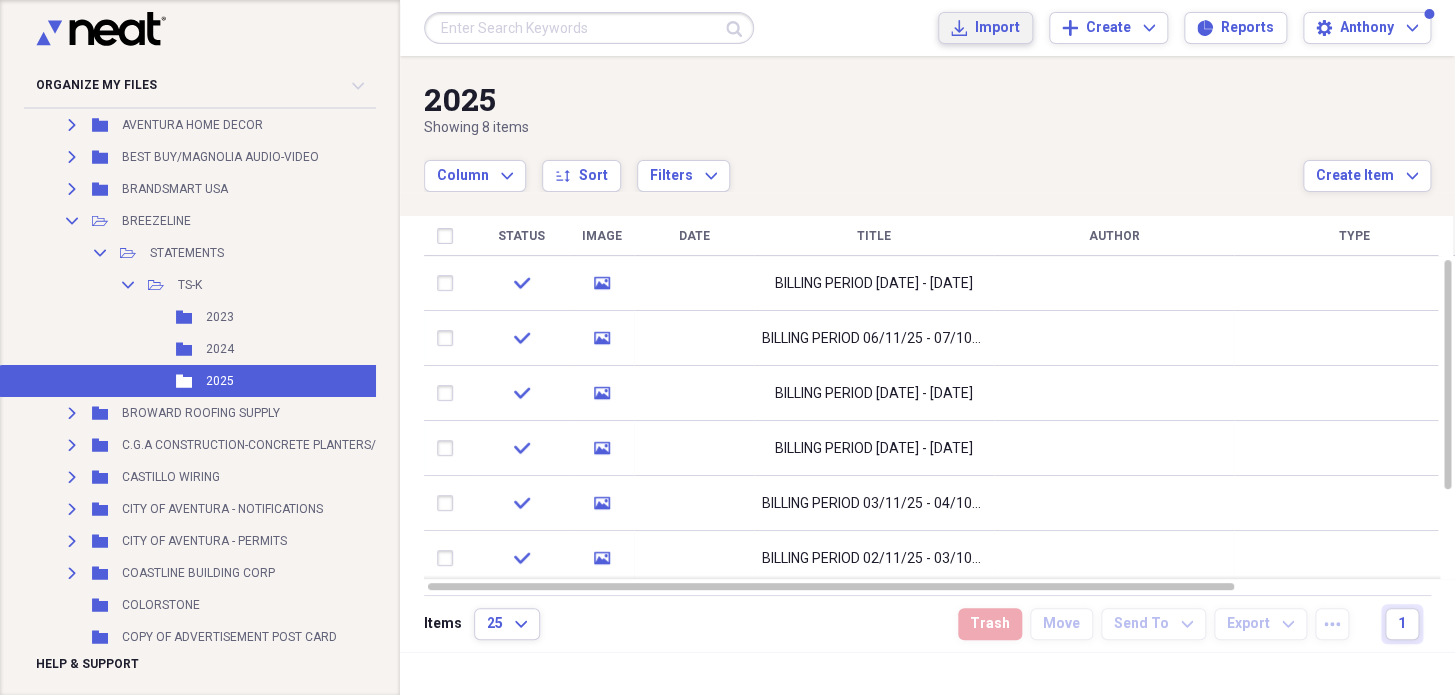 click on "Import" at bounding box center [997, 28] 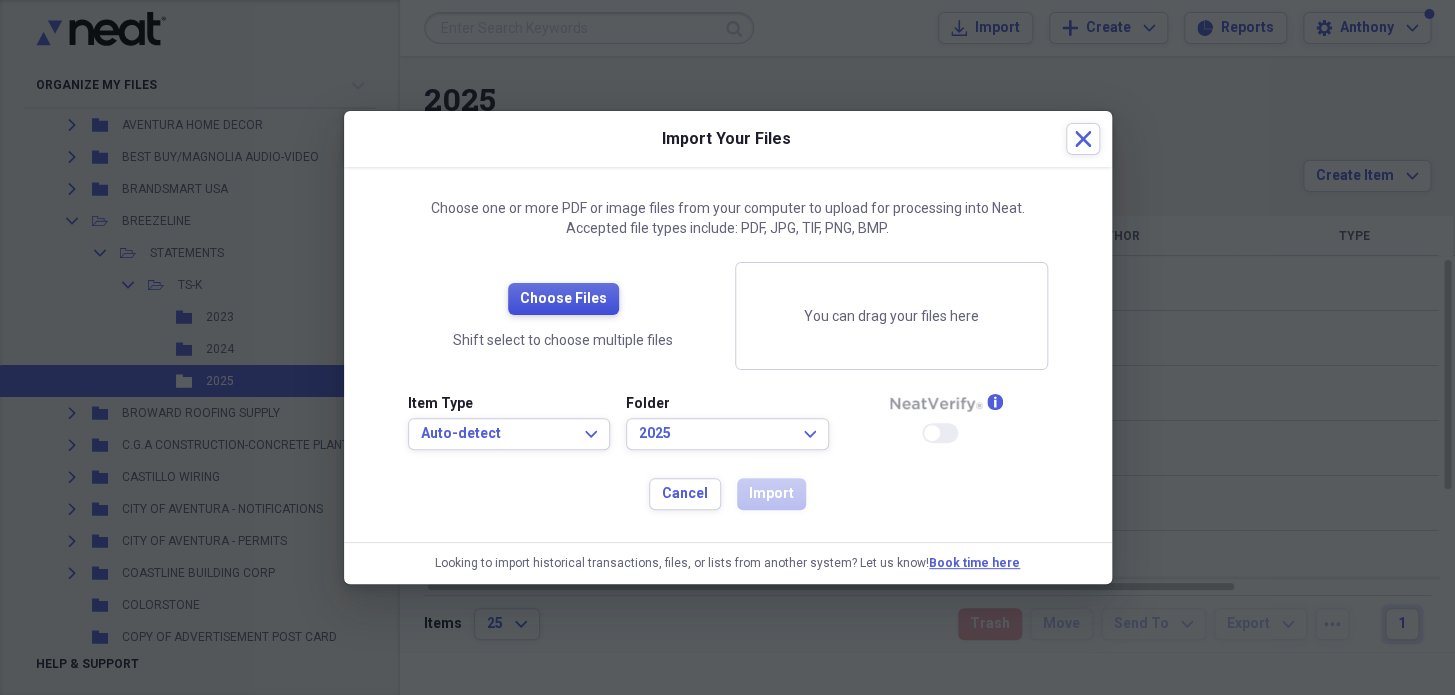 click on "Choose Files" at bounding box center (563, 299) 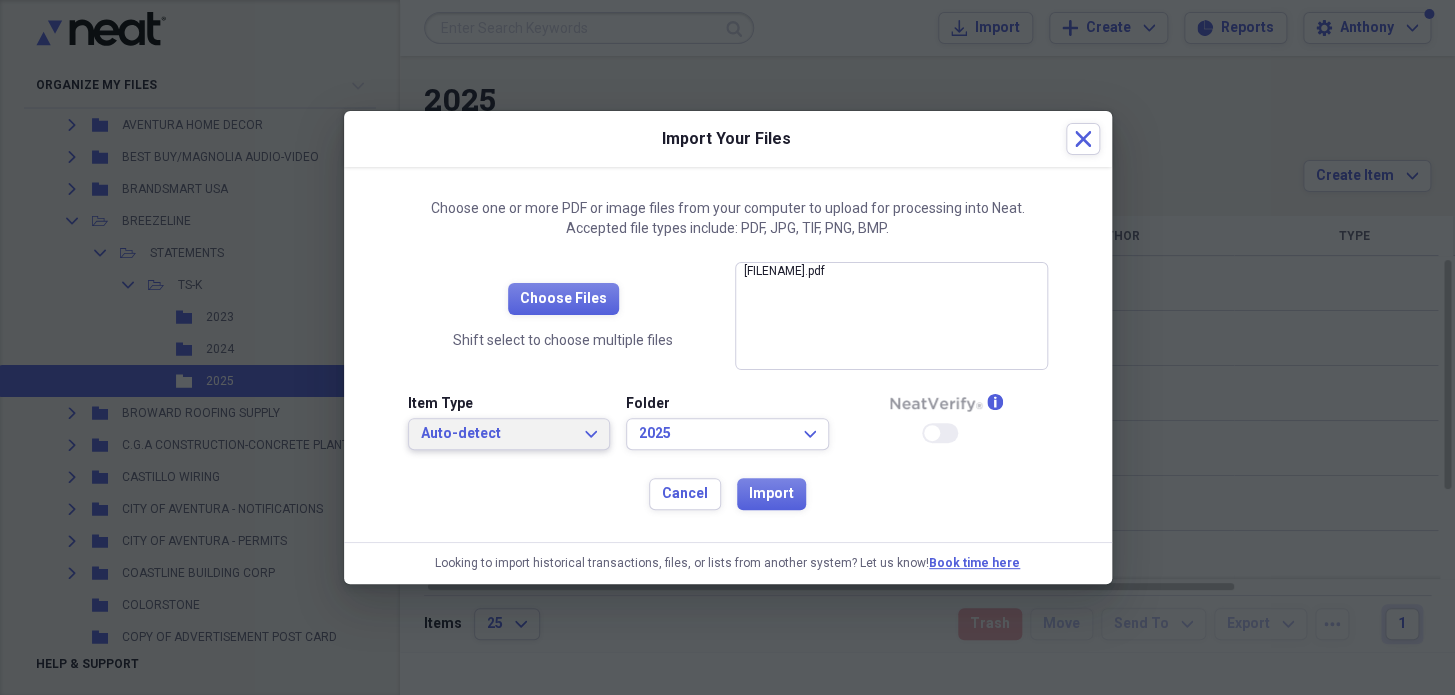 drag, startPoint x: 535, startPoint y: 429, endPoint x: 536, endPoint y: 416, distance: 13.038404 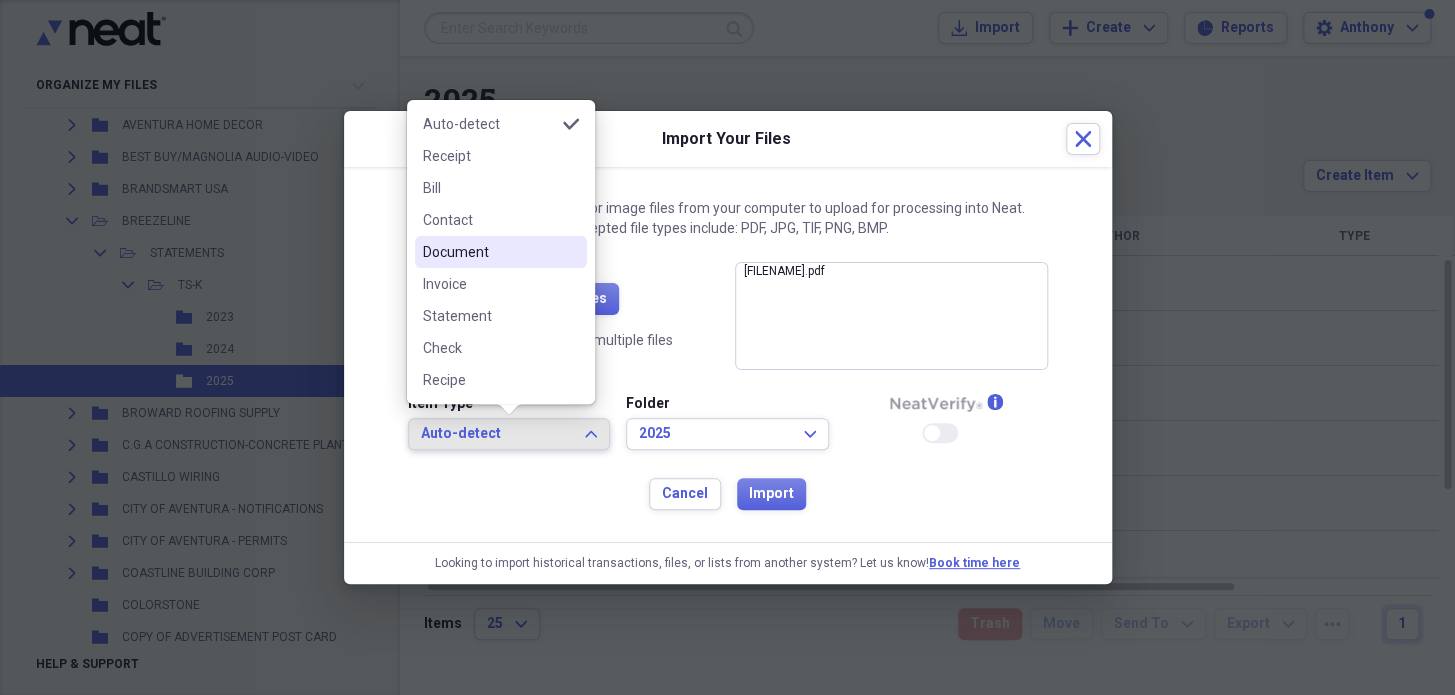 click on "Document" at bounding box center (489, 252) 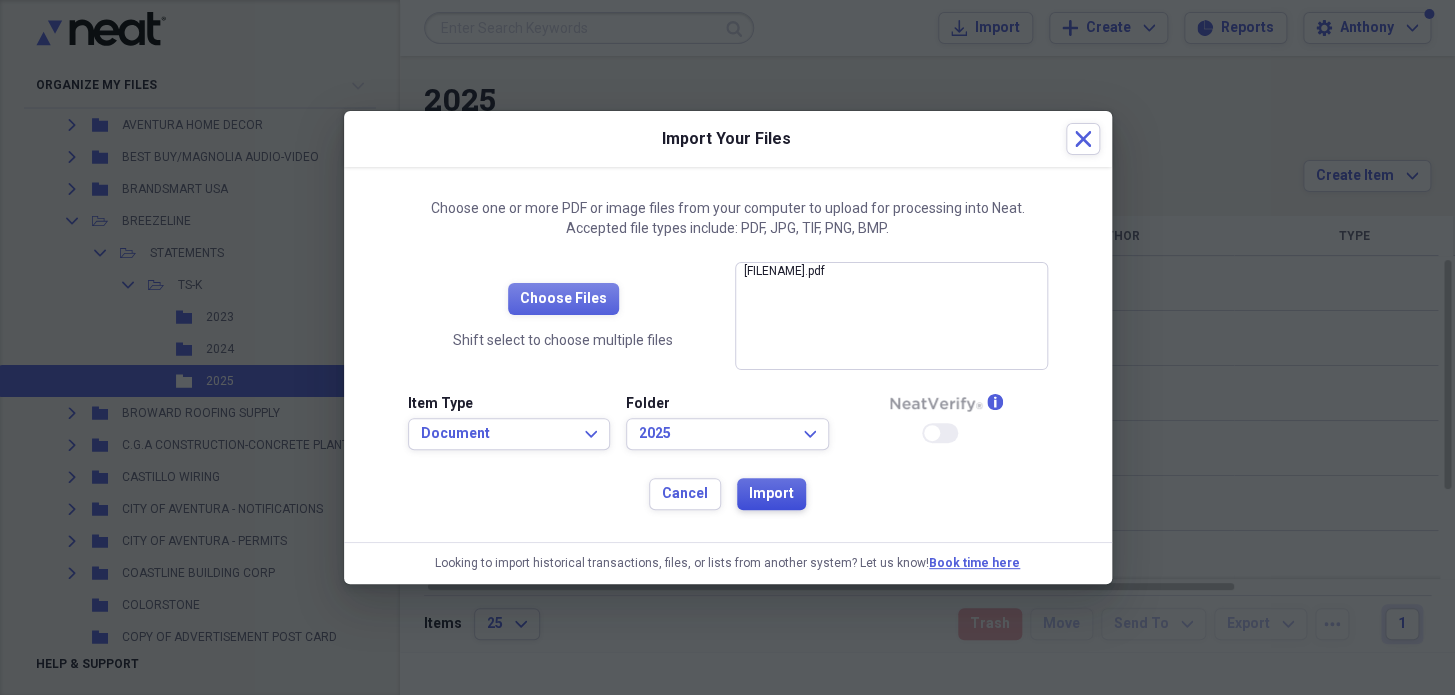 click on "Import" at bounding box center [771, 494] 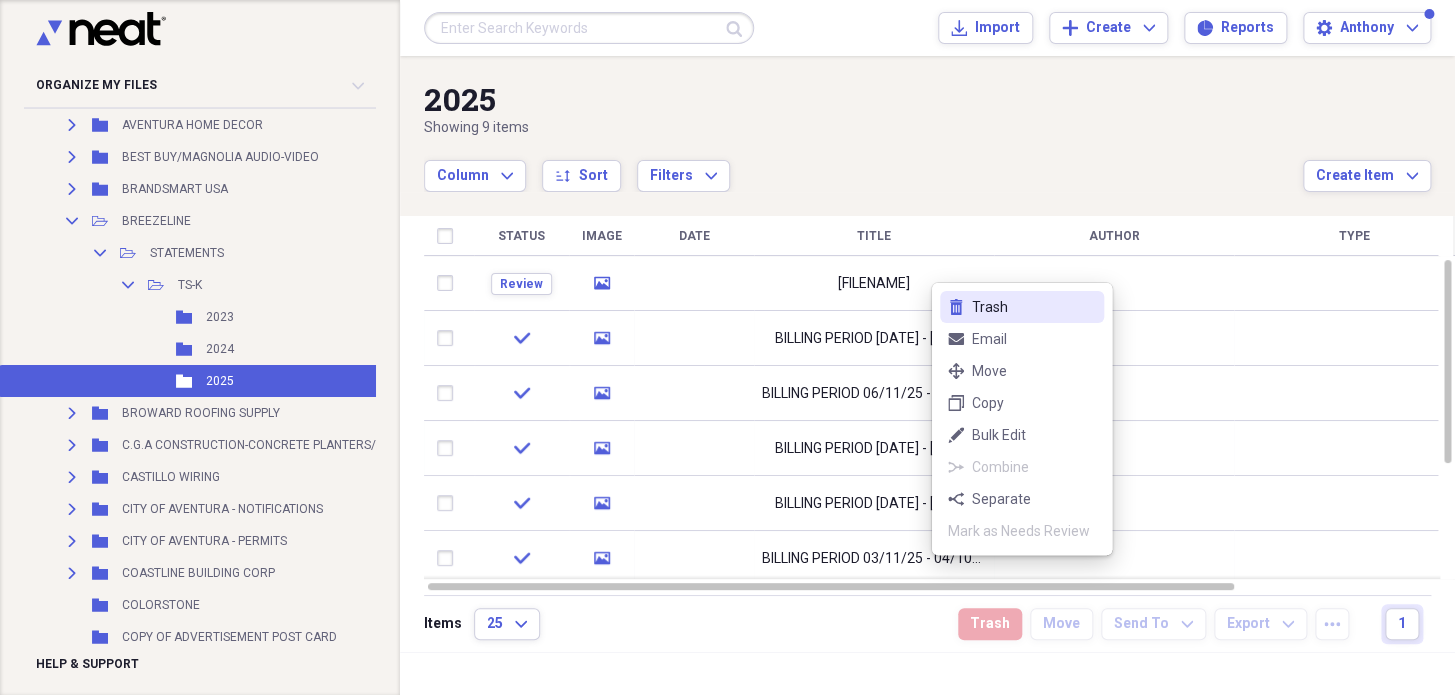 click on "Trash" at bounding box center [1034, 307] 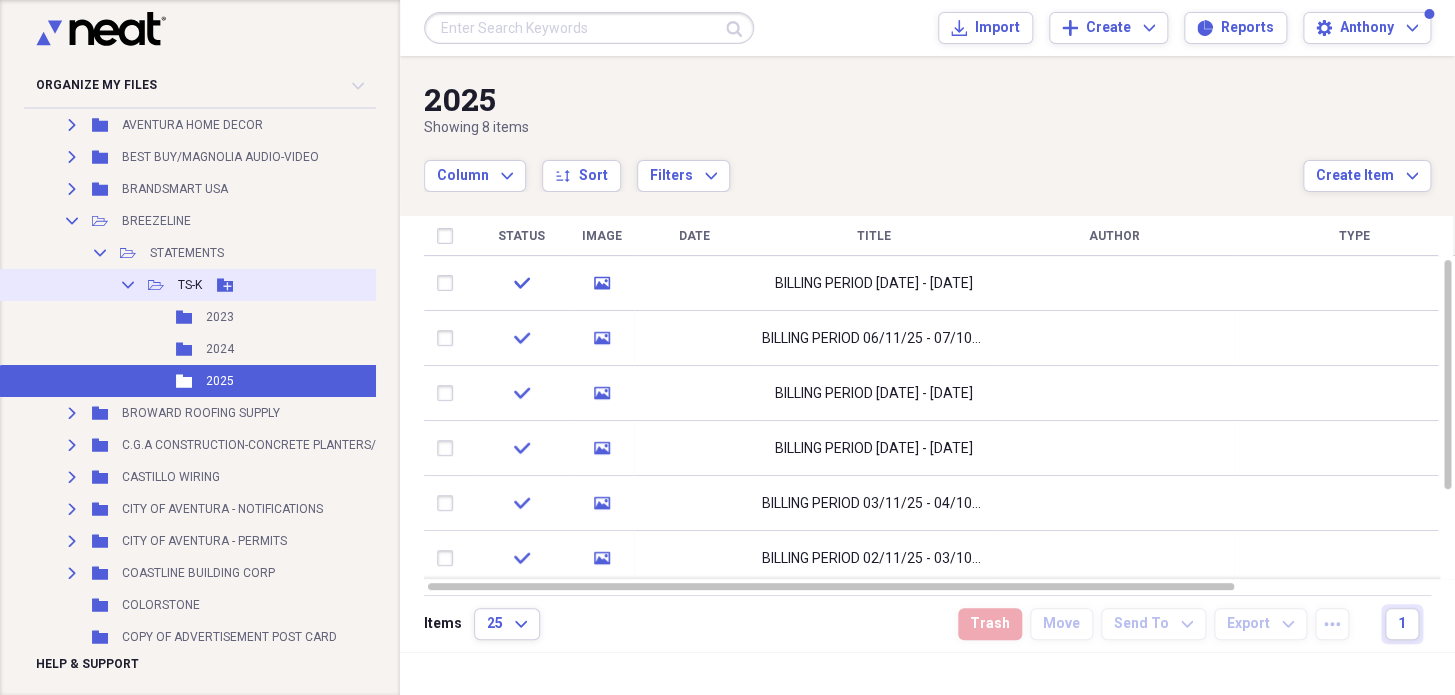 click on "Collapse" 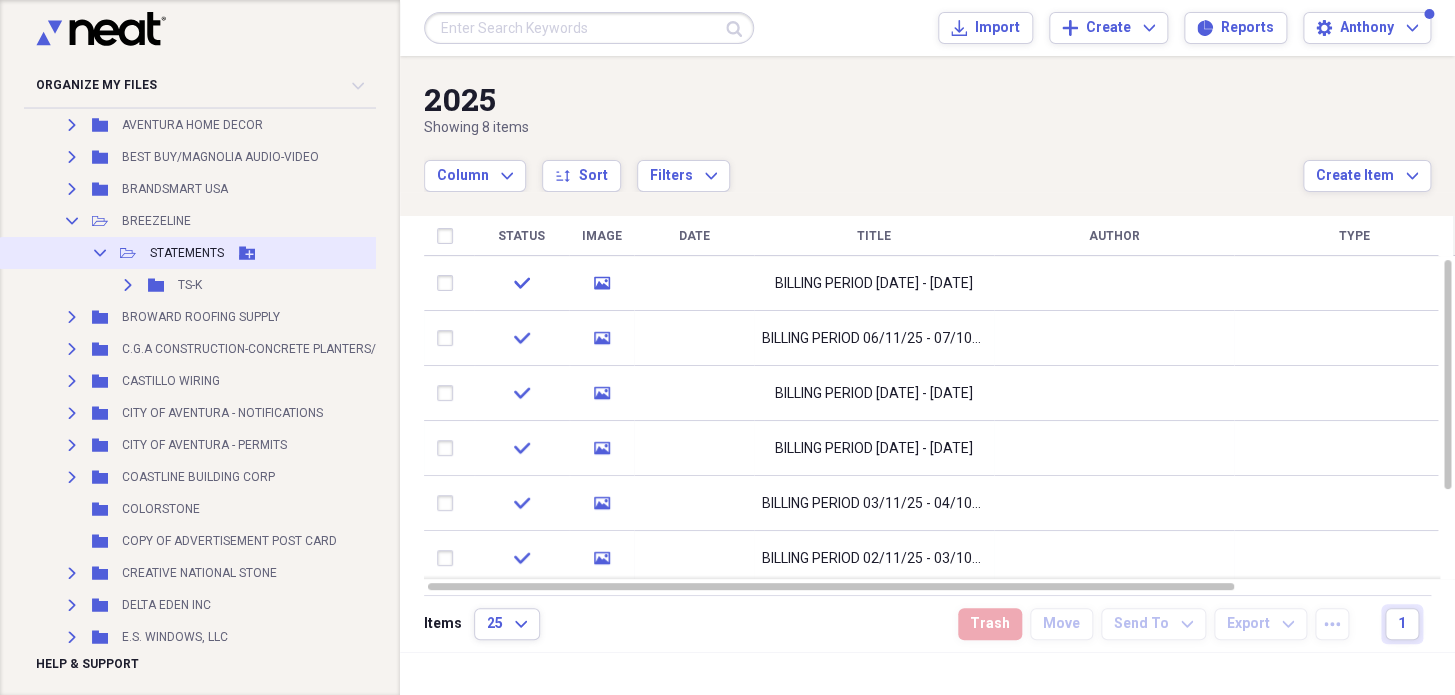 click on "Collapse" 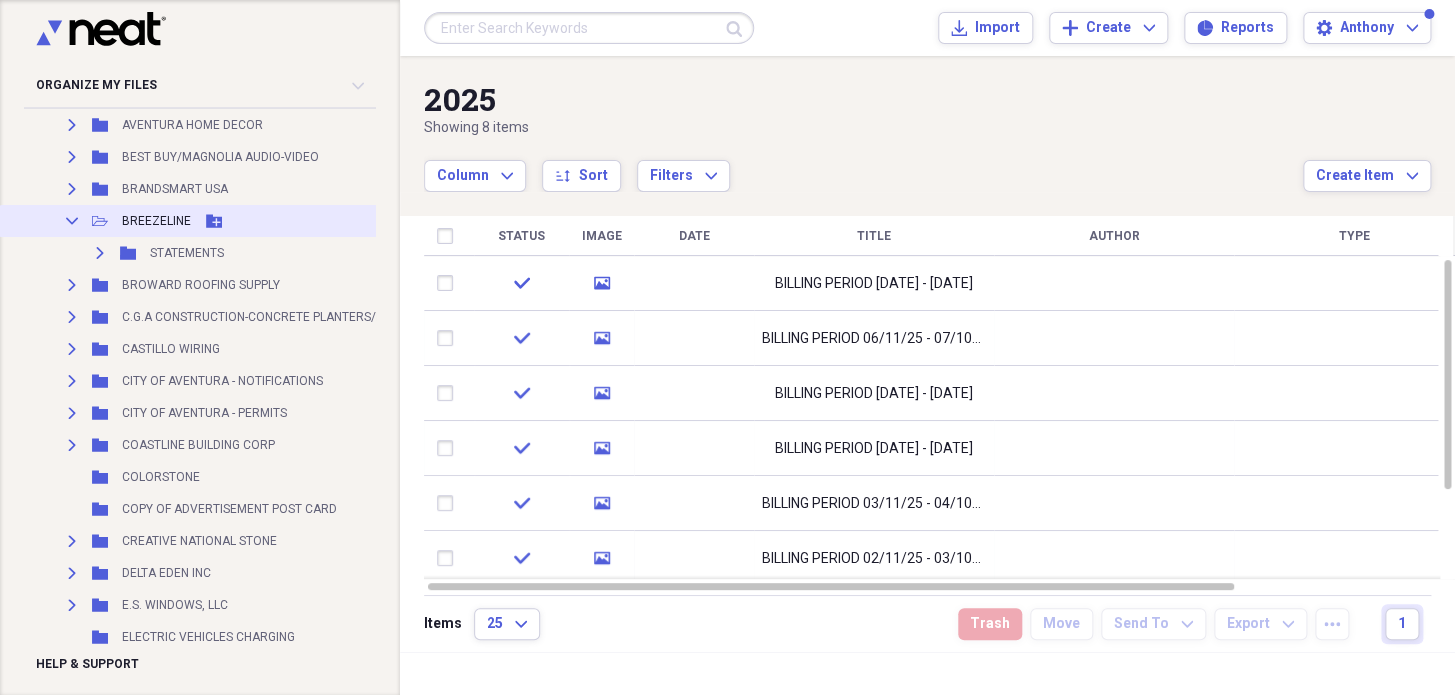 click on "Collapse" 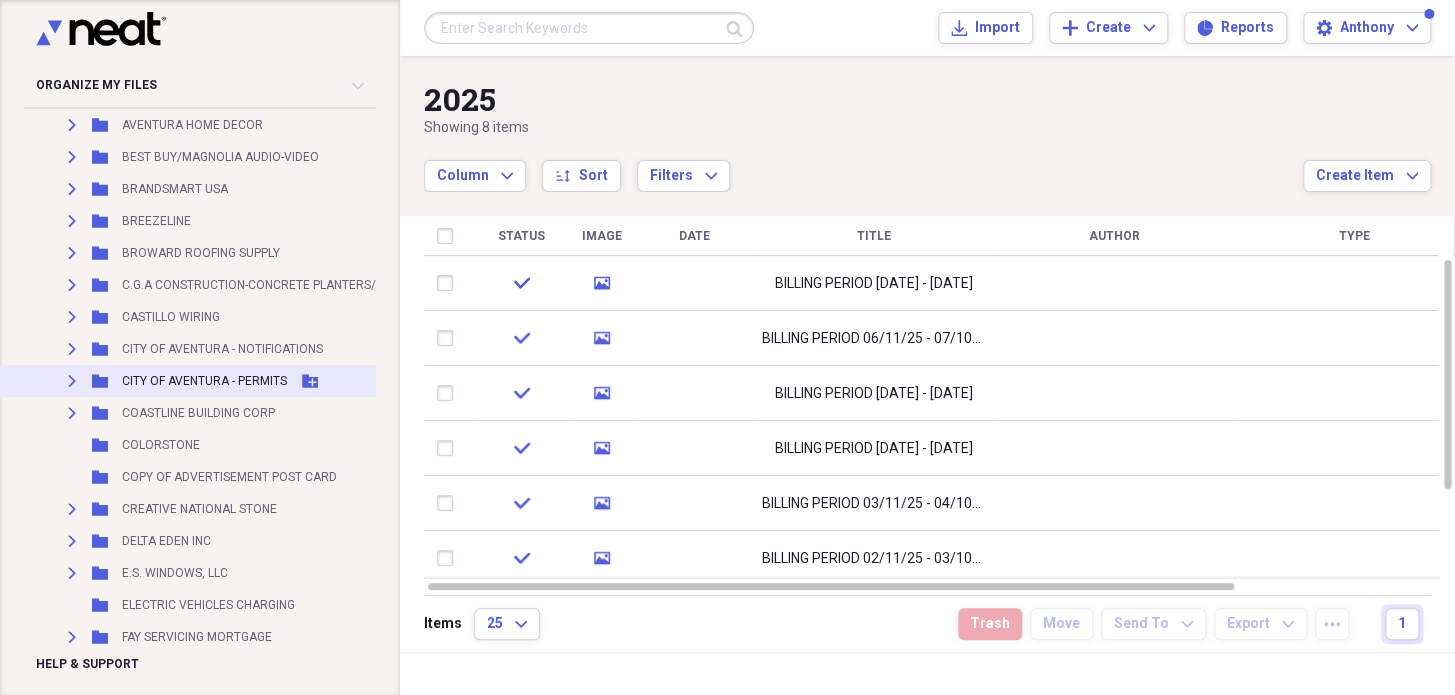 click on "Expand" 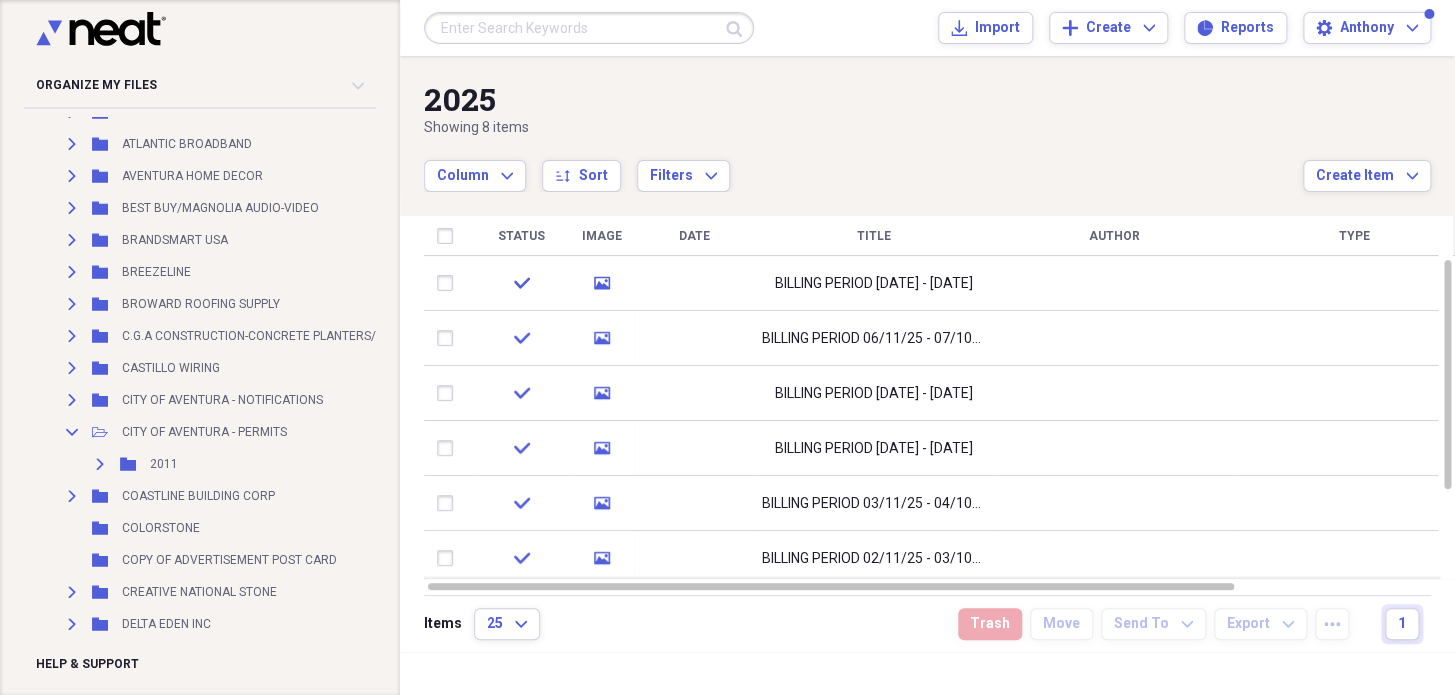 scroll, scrollTop: 1000, scrollLeft: 0, axis: vertical 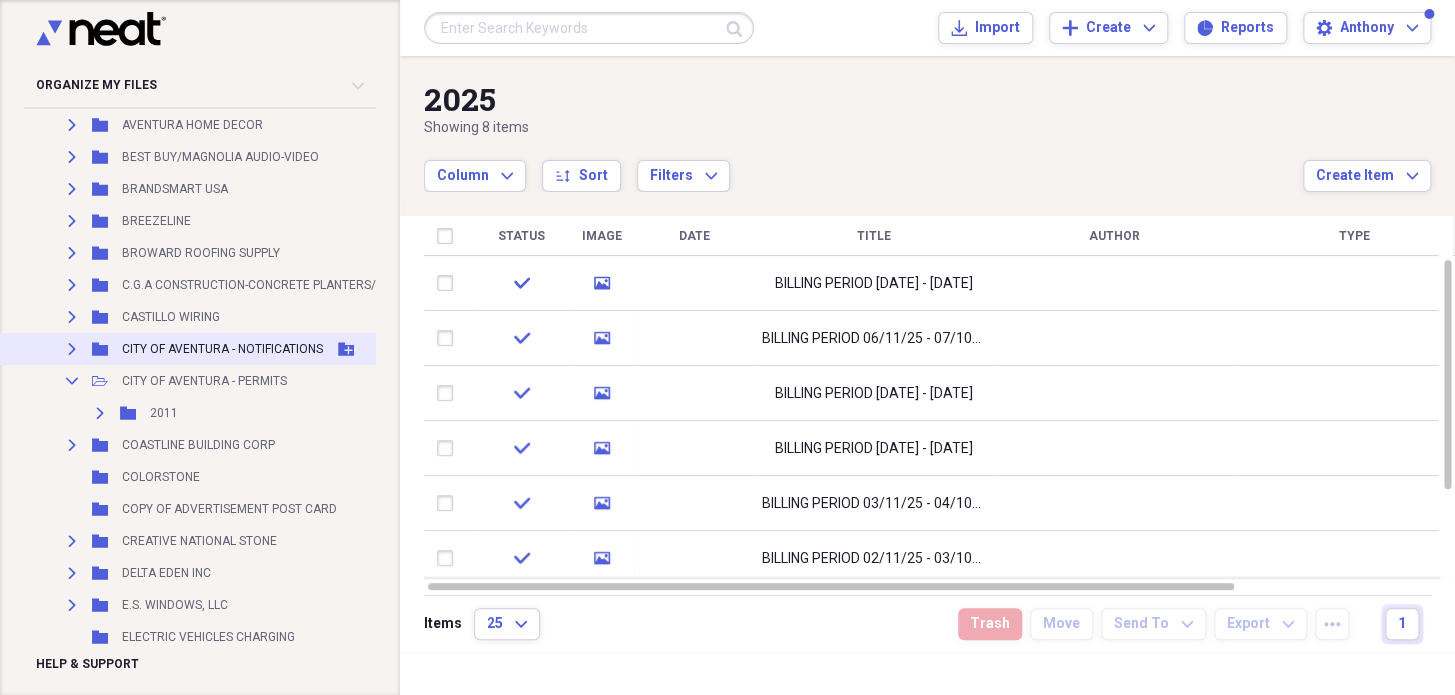 click on "Expand" 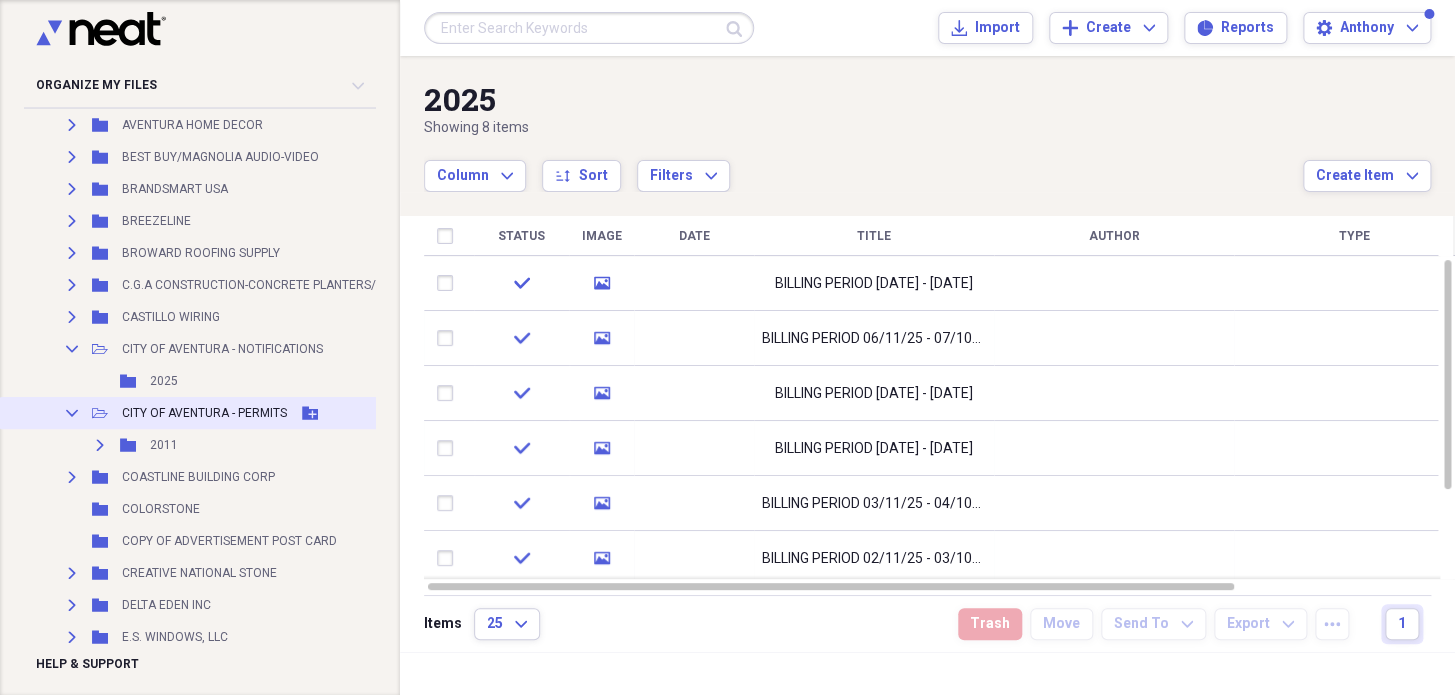 click 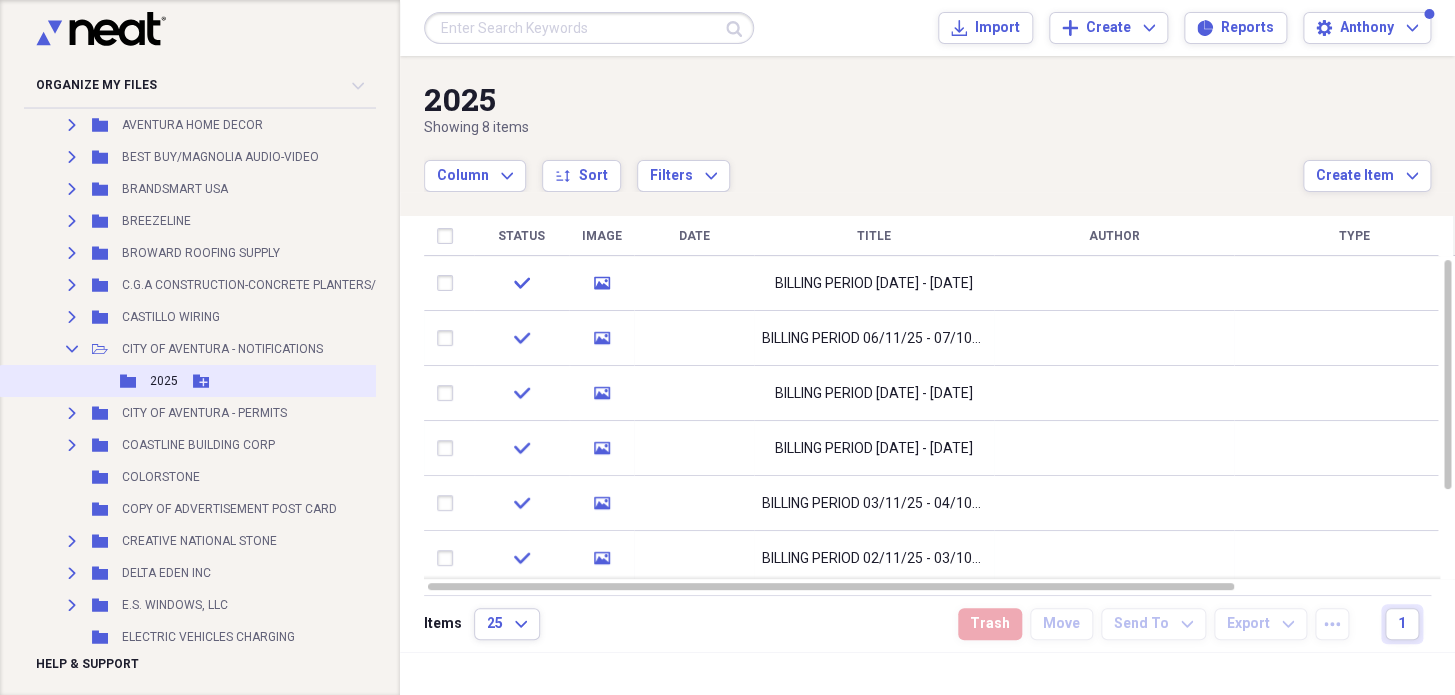 click on "2025" at bounding box center (164, 381) 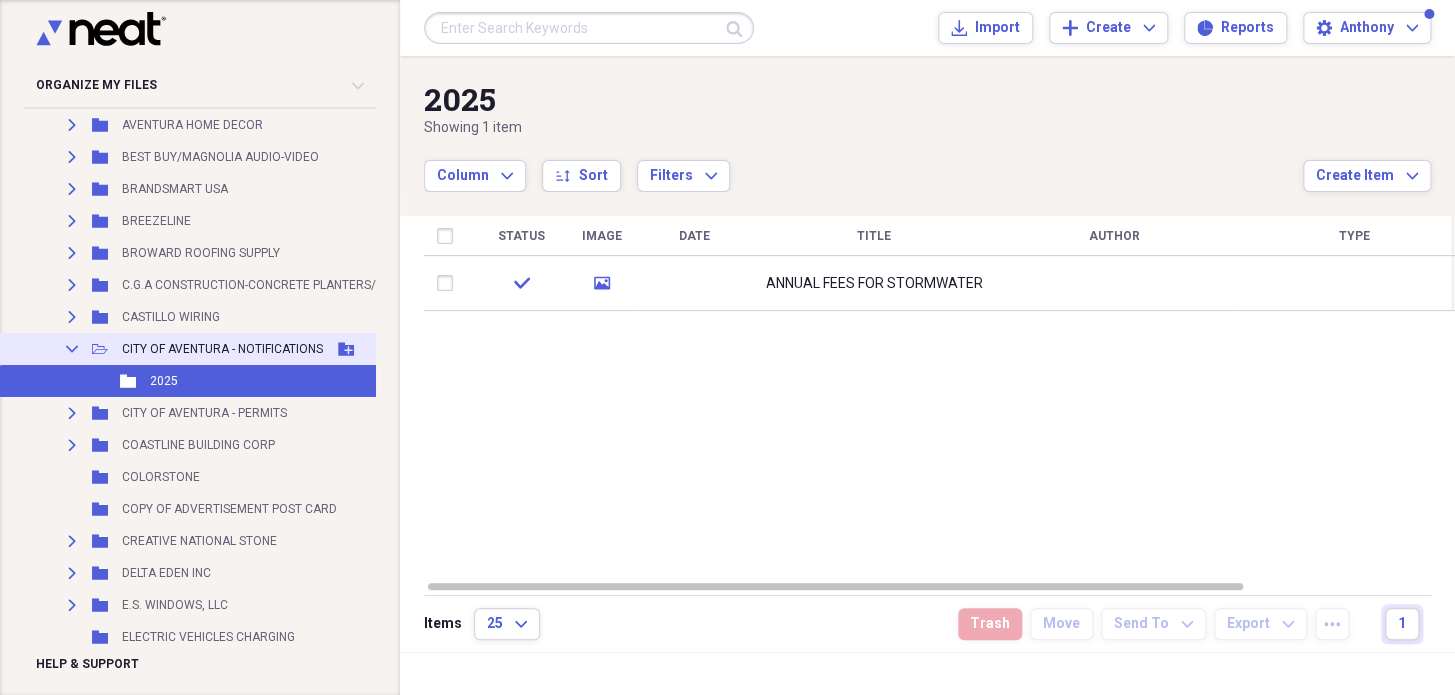 click on "CITY OF AVENTURA - NOTIFICATIONS" at bounding box center [222, 349] 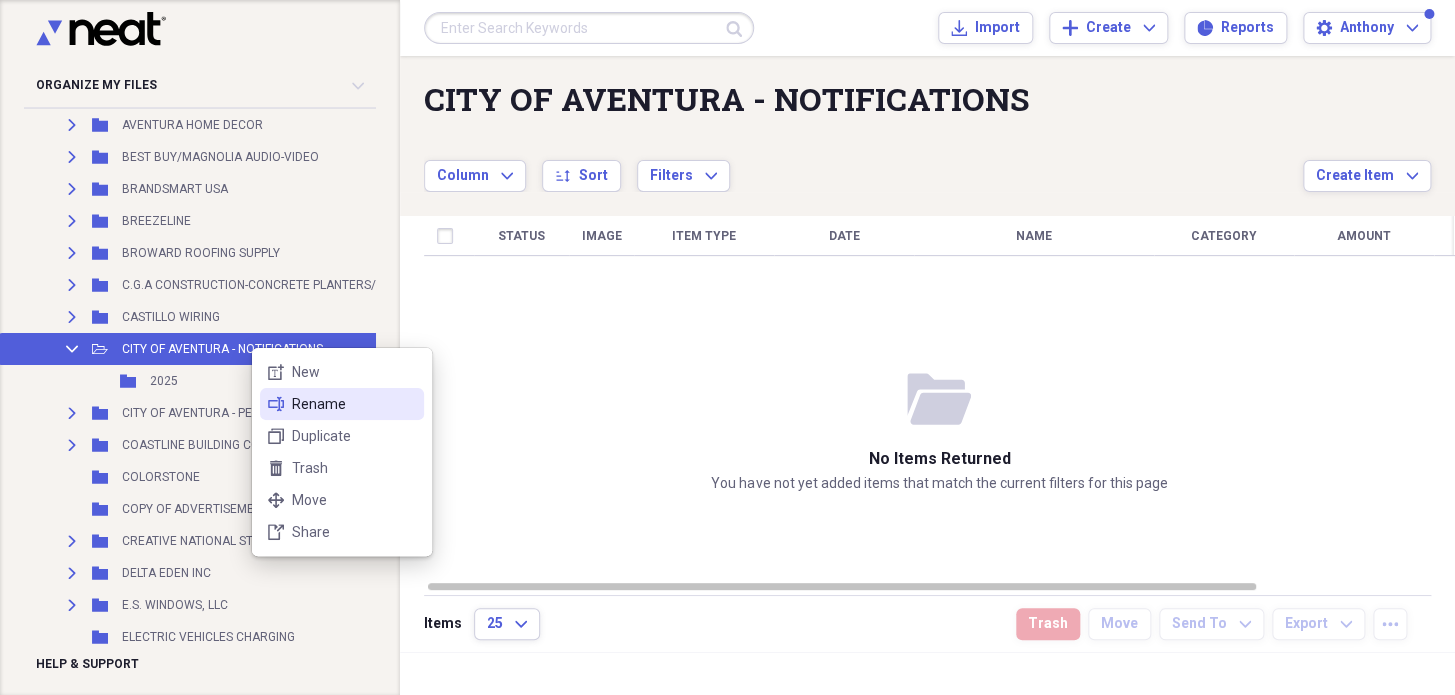 click on "Rename" at bounding box center [354, 404] 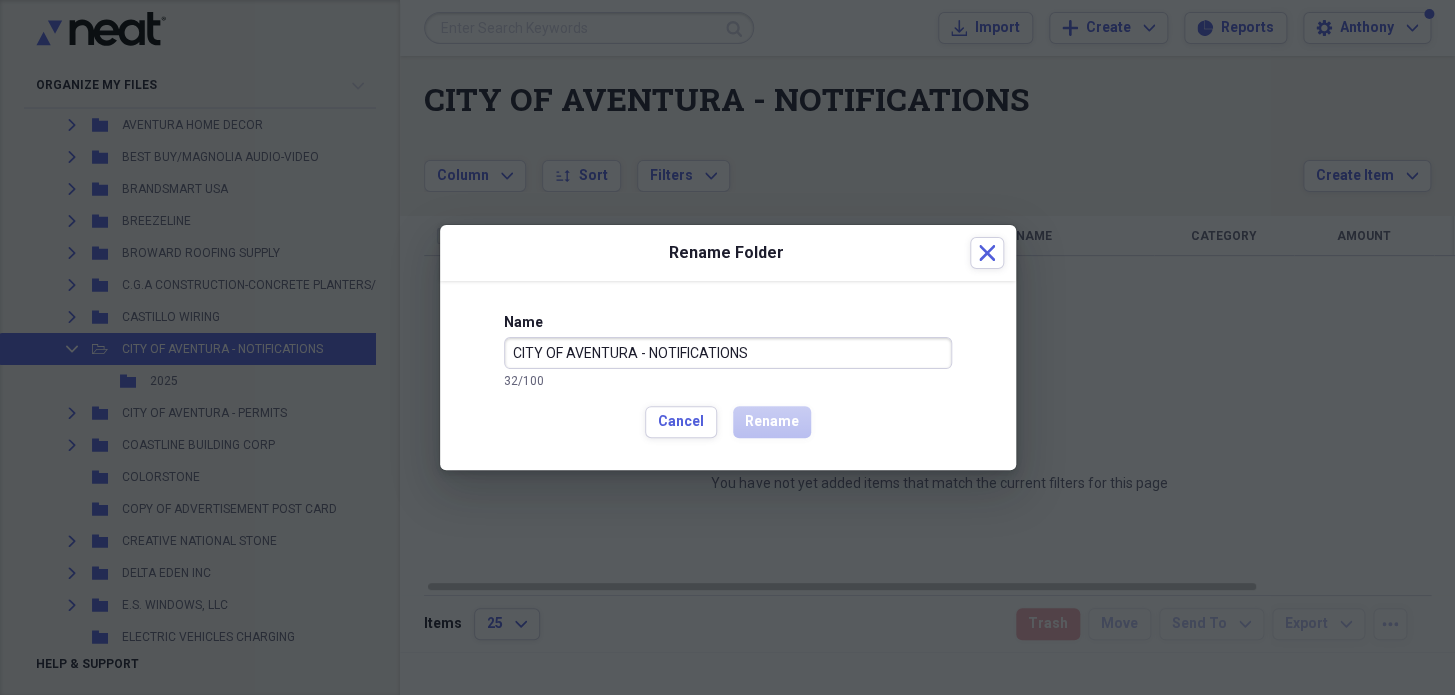 drag, startPoint x: 648, startPoint y: 355, endPoint x: 940, endPoint y: 381, distance: 293.15524 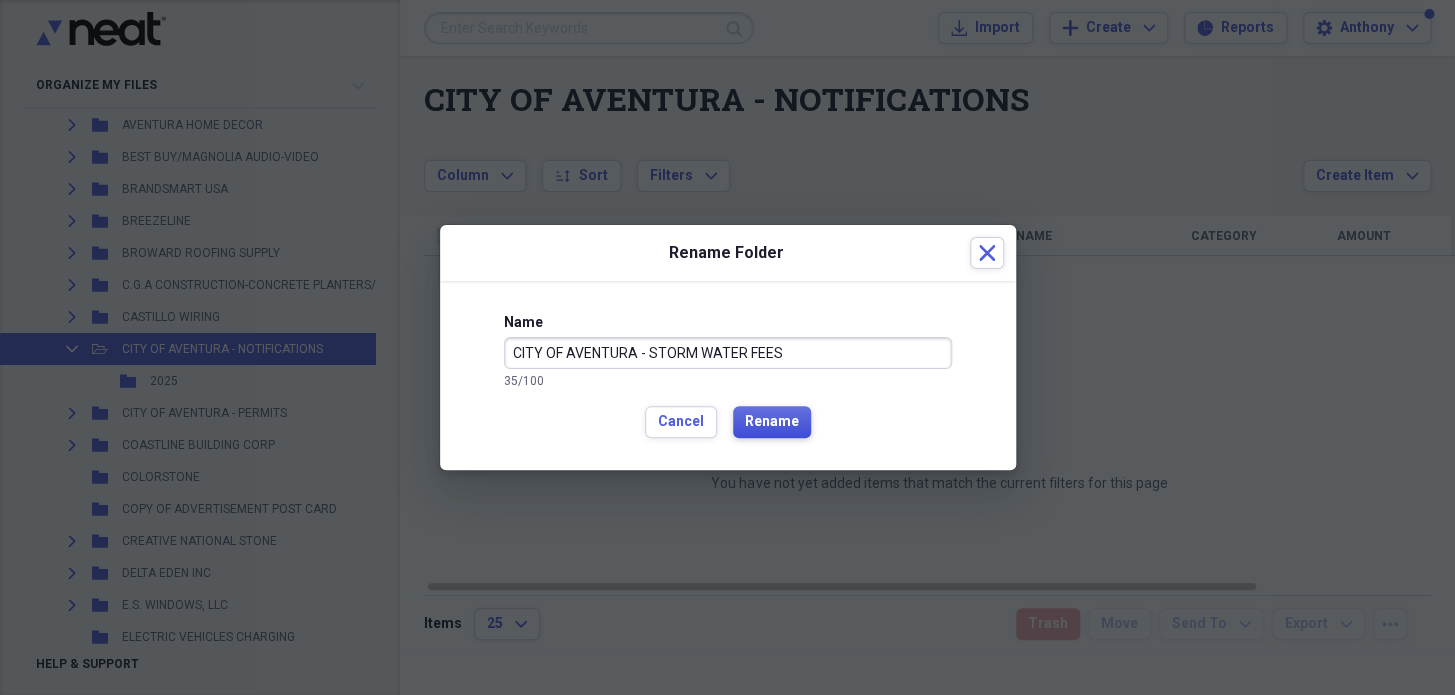 type on "CITY OF AVENTURA - STORM WATER FEES" 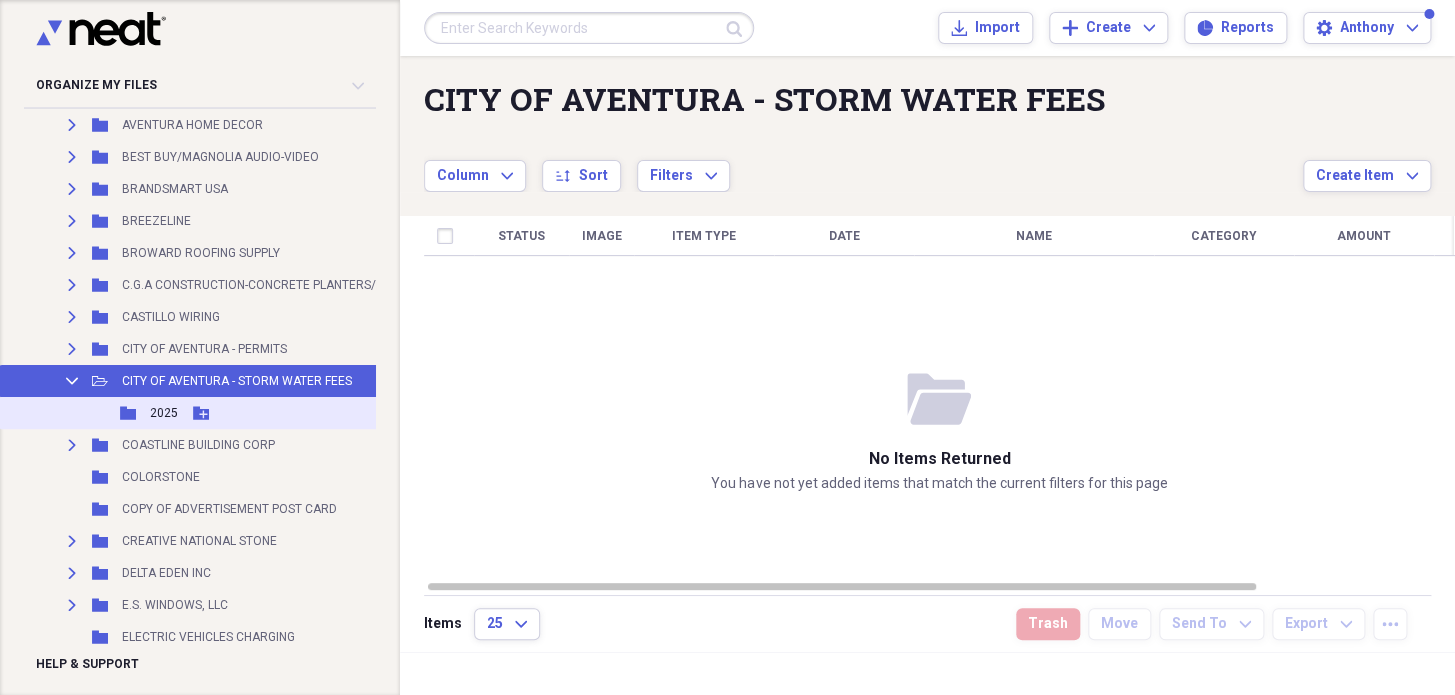 click on "2025" at bounding box center (164, 413) 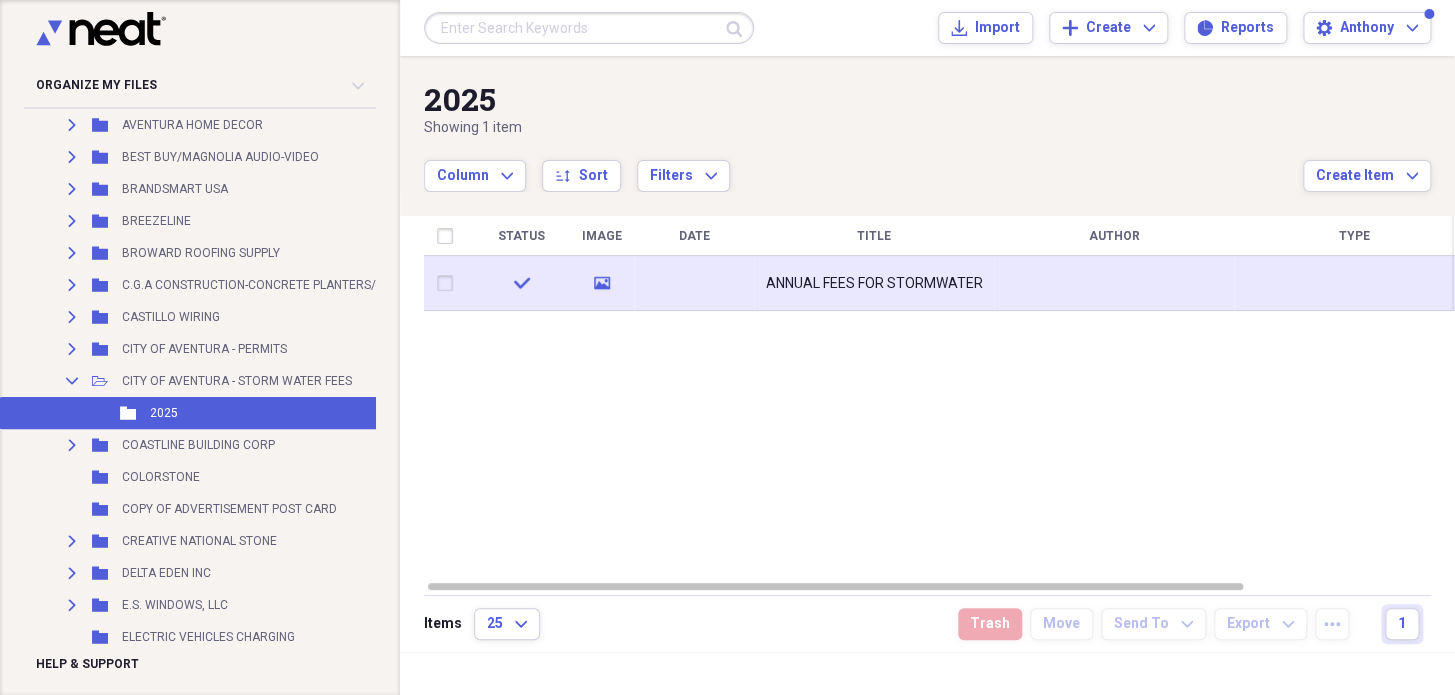 click on "ANNUAL FEES FOR STORMWATER" at bounding box center [874, 284] 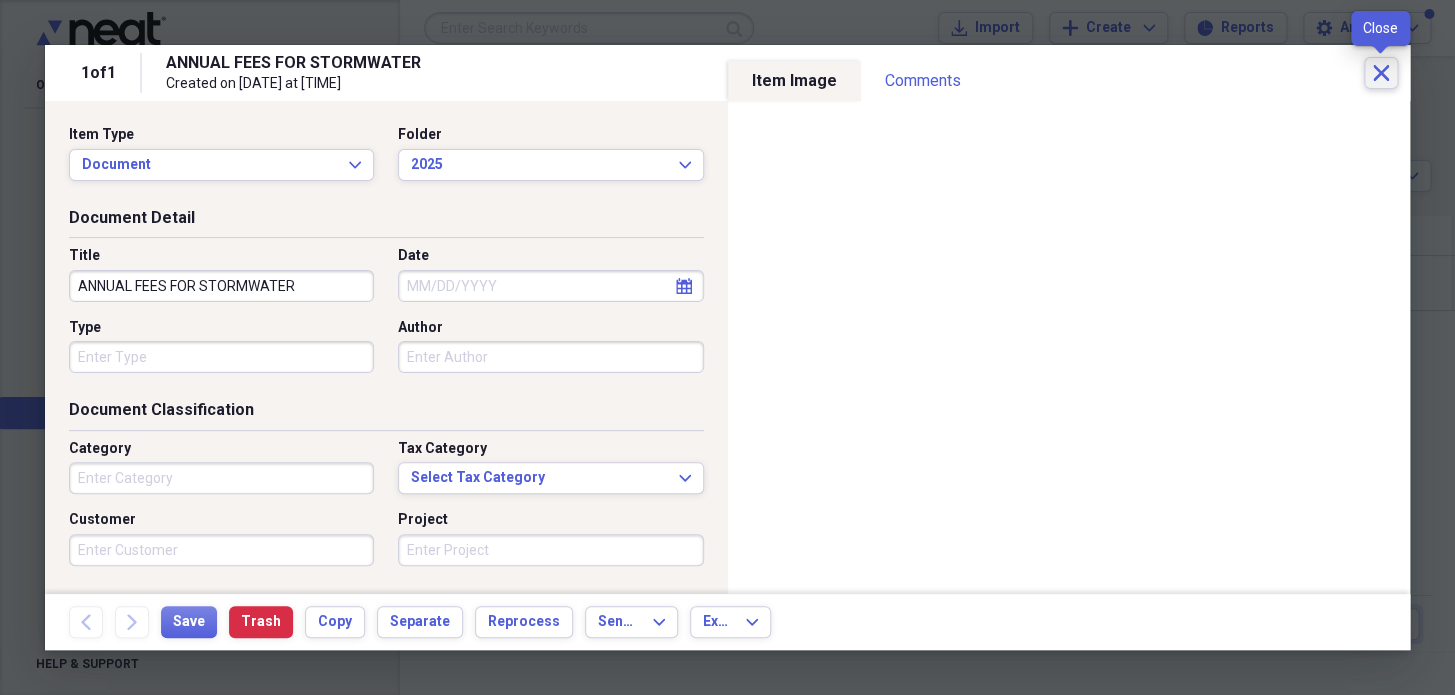 click on "Close" at bounding box center [1381, 73] 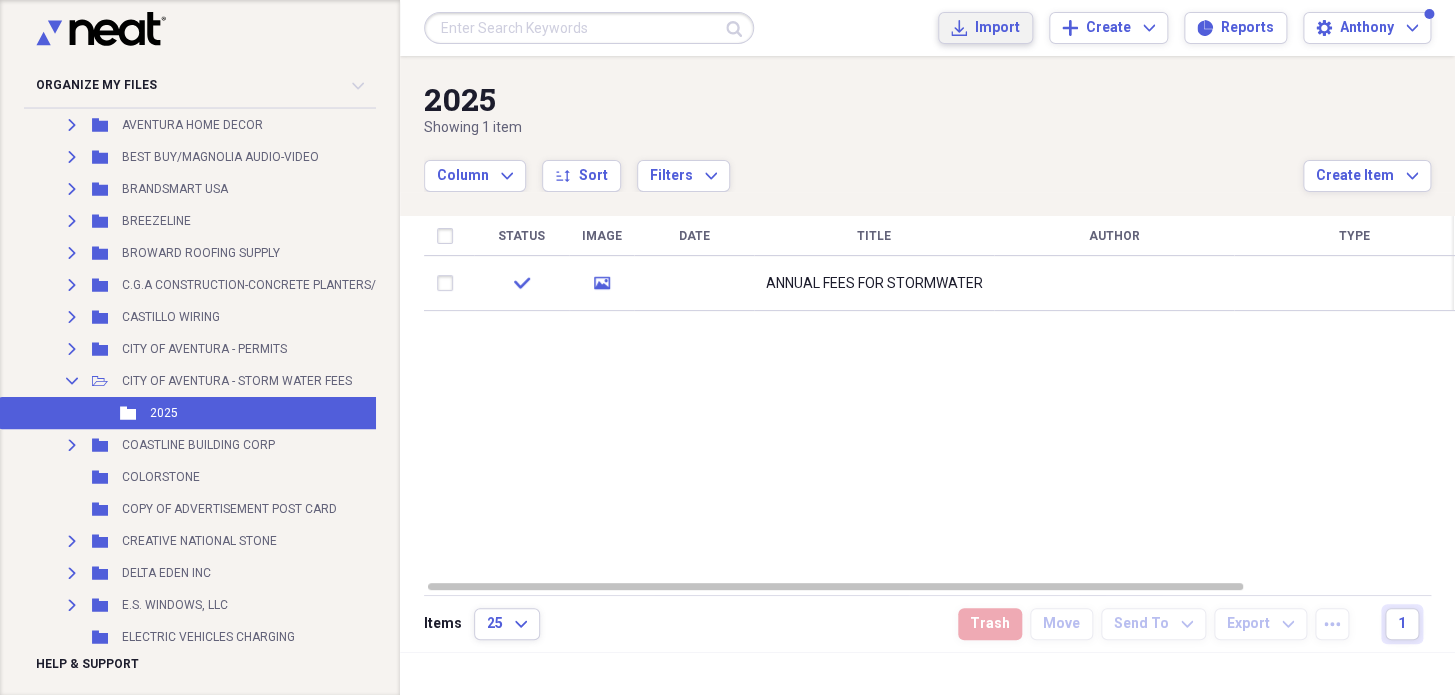 click on "Import" at bounding box center [997, 28] 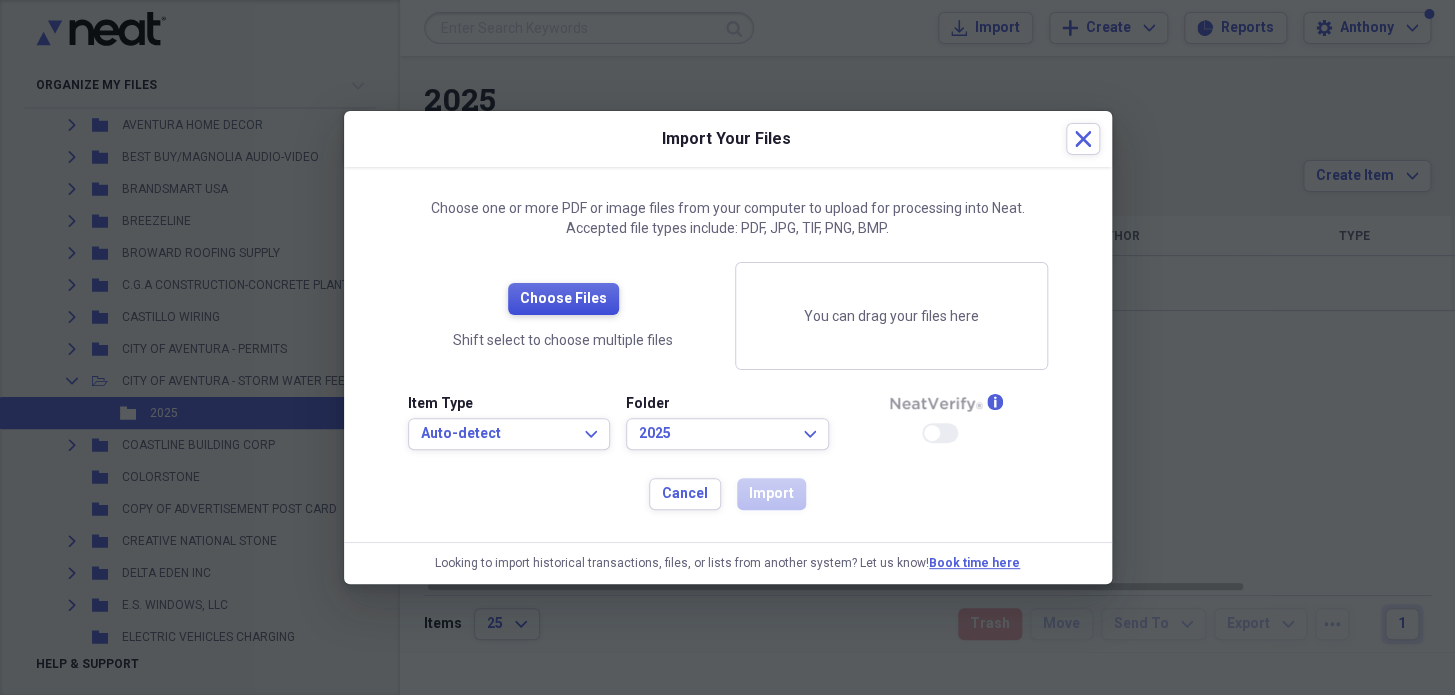 click on "Choose Files" at bounding box center (563, 299) 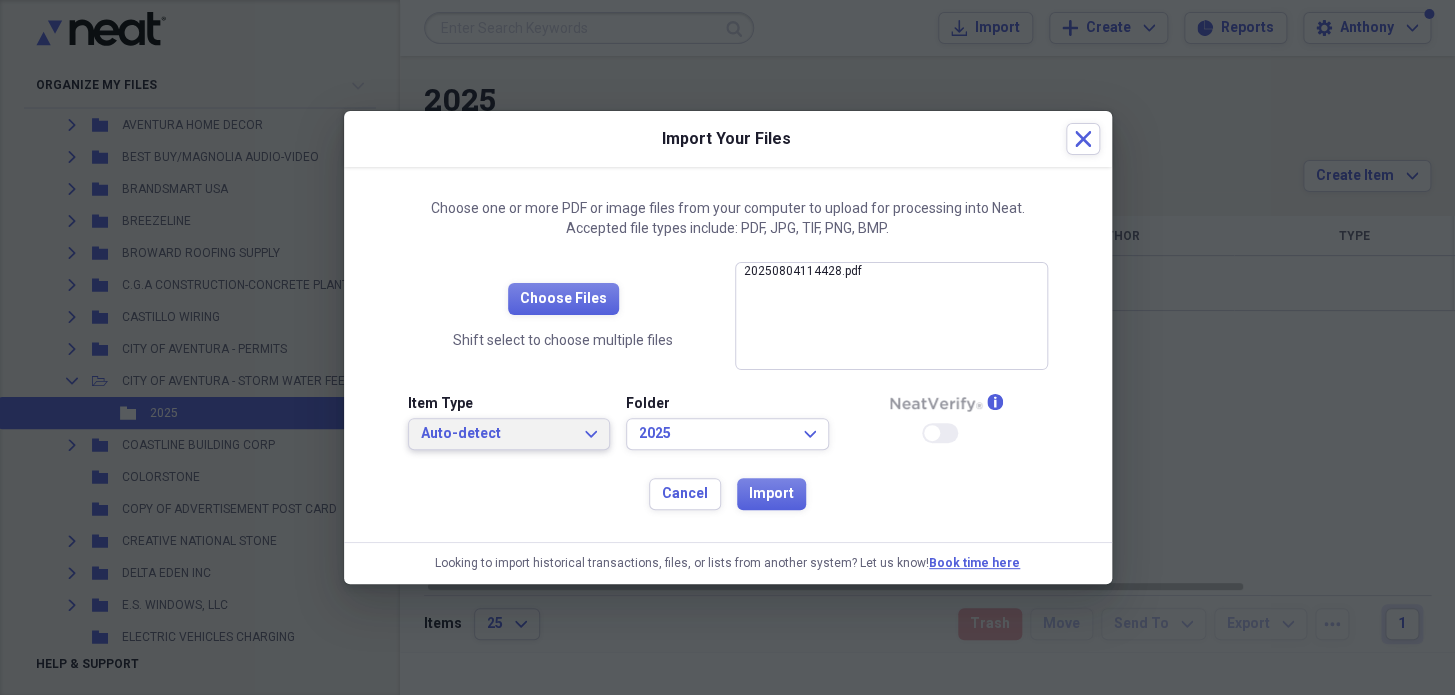 click on "Auto-detect" at bounding box center [497, 434] 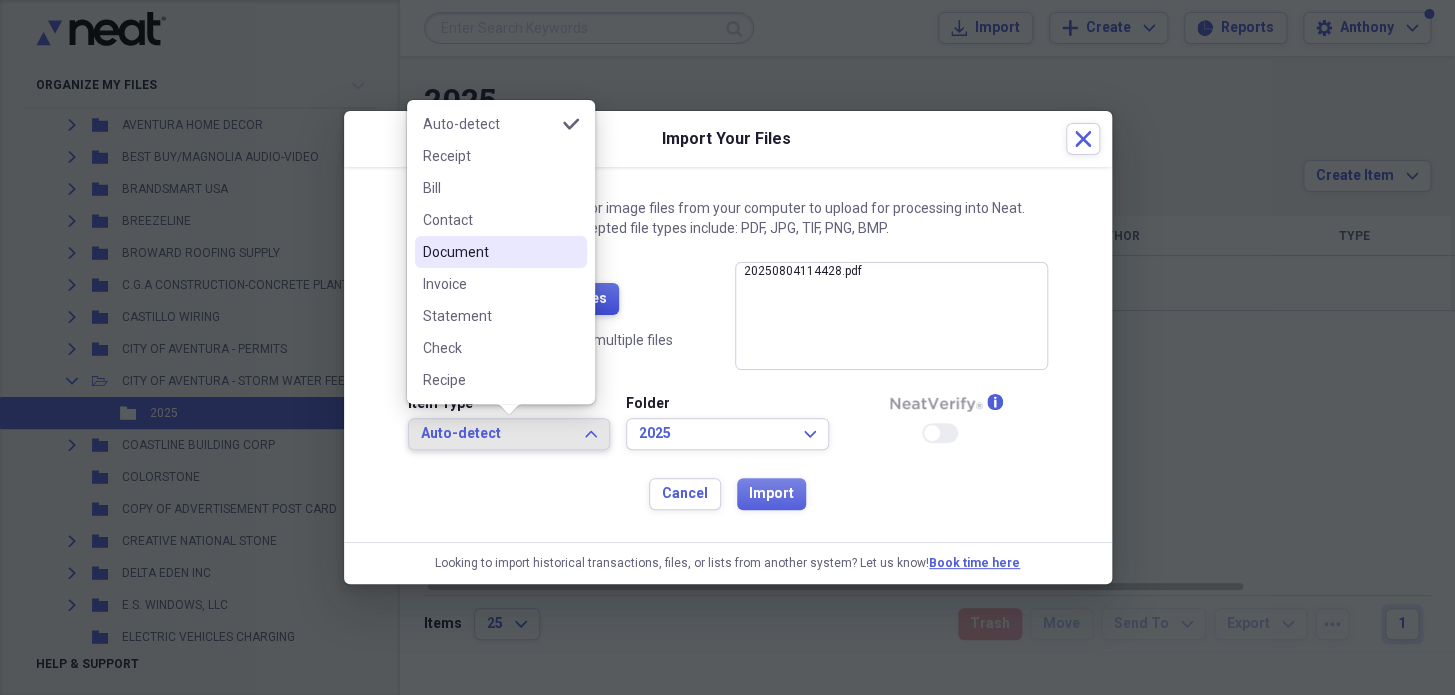 drag, startPoint x: 478, startPoint y: 242, endPoint x: 591, endPoint y: 290, distance: 122.77215 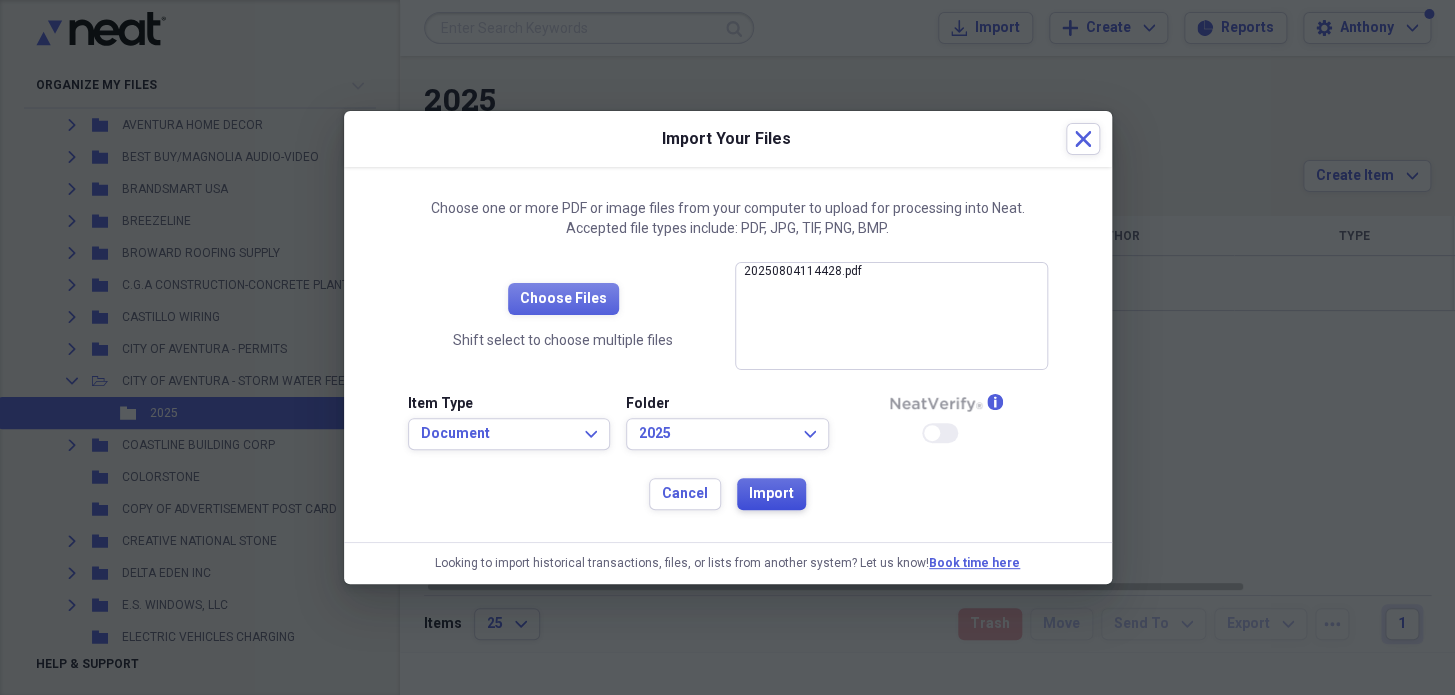 click on "Import" at bounding box center [771, 494] 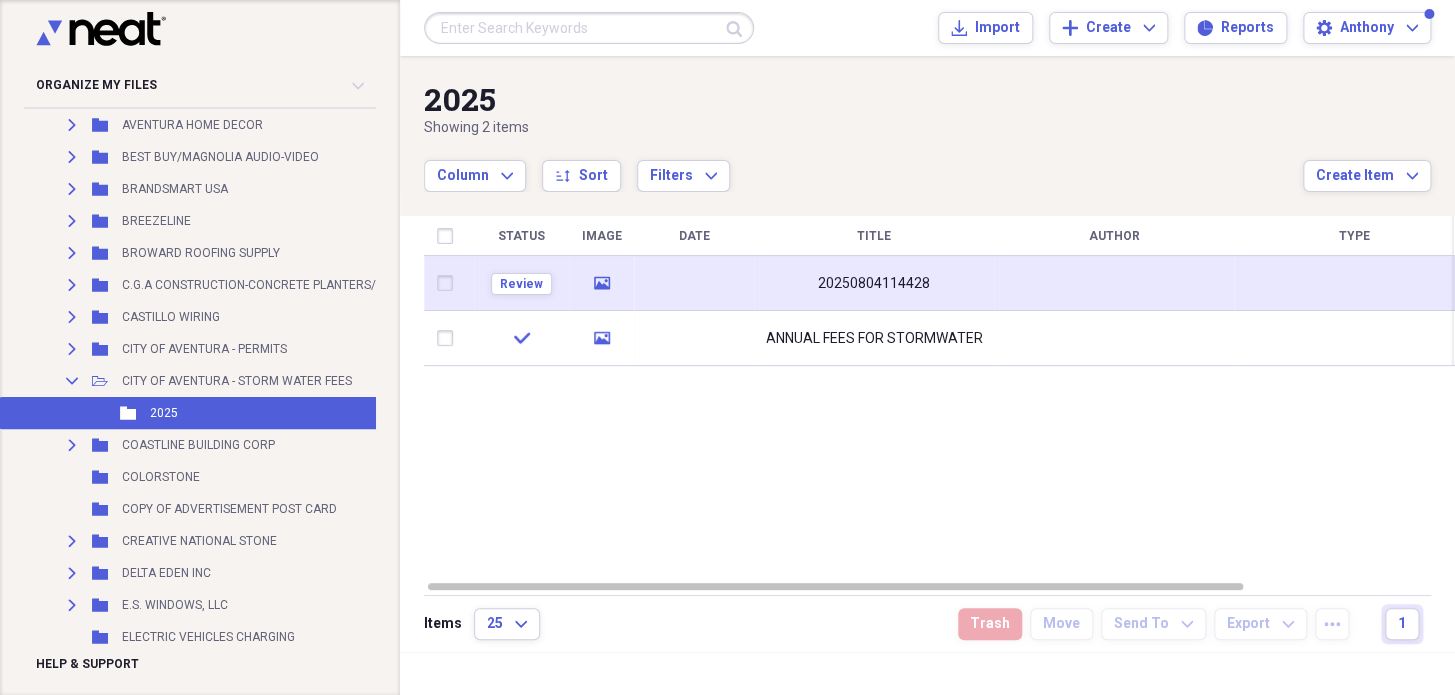 click on "20250804114428" at bounding box center [874, 284] 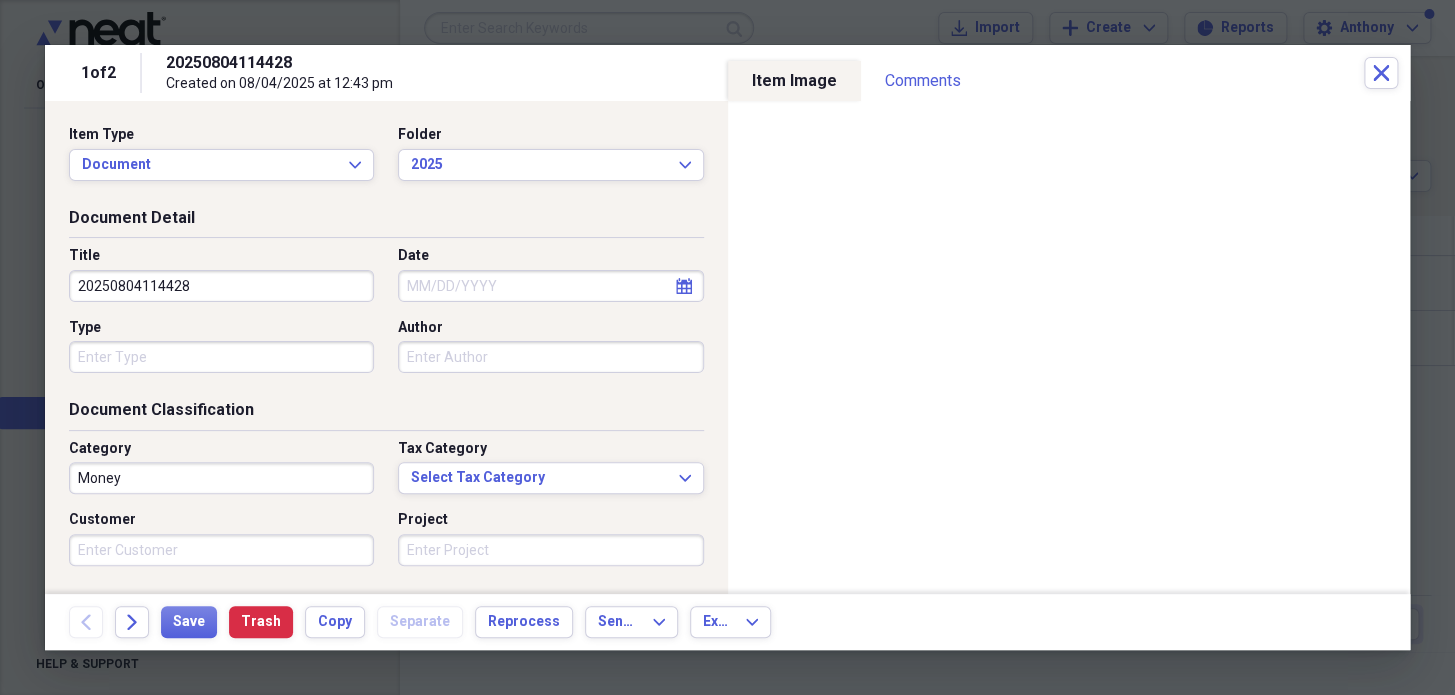 drag, startPoint x: 97, startPoint y: 278, endPoint x: 0, endPoint y: 260, distance: 98.65597 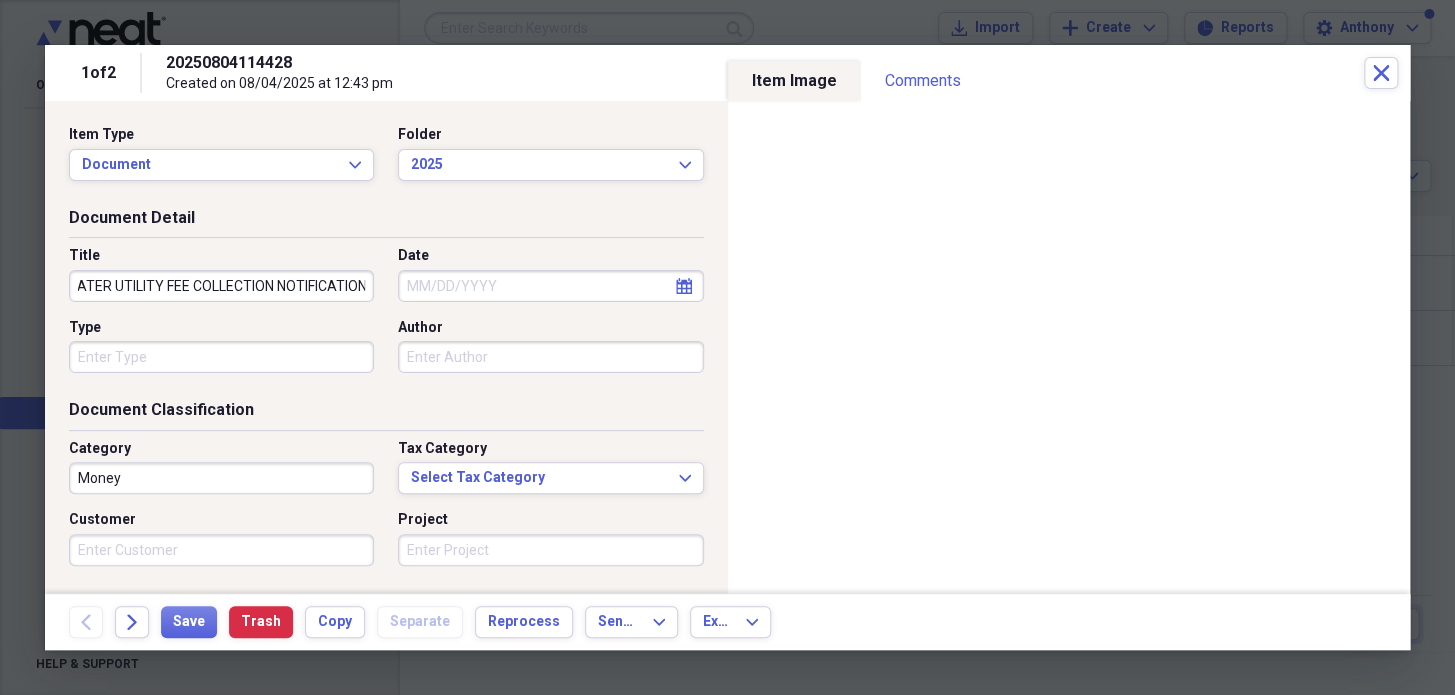 scroll, scrollTop: 0, scrollLeft: 72, axis: horizontal 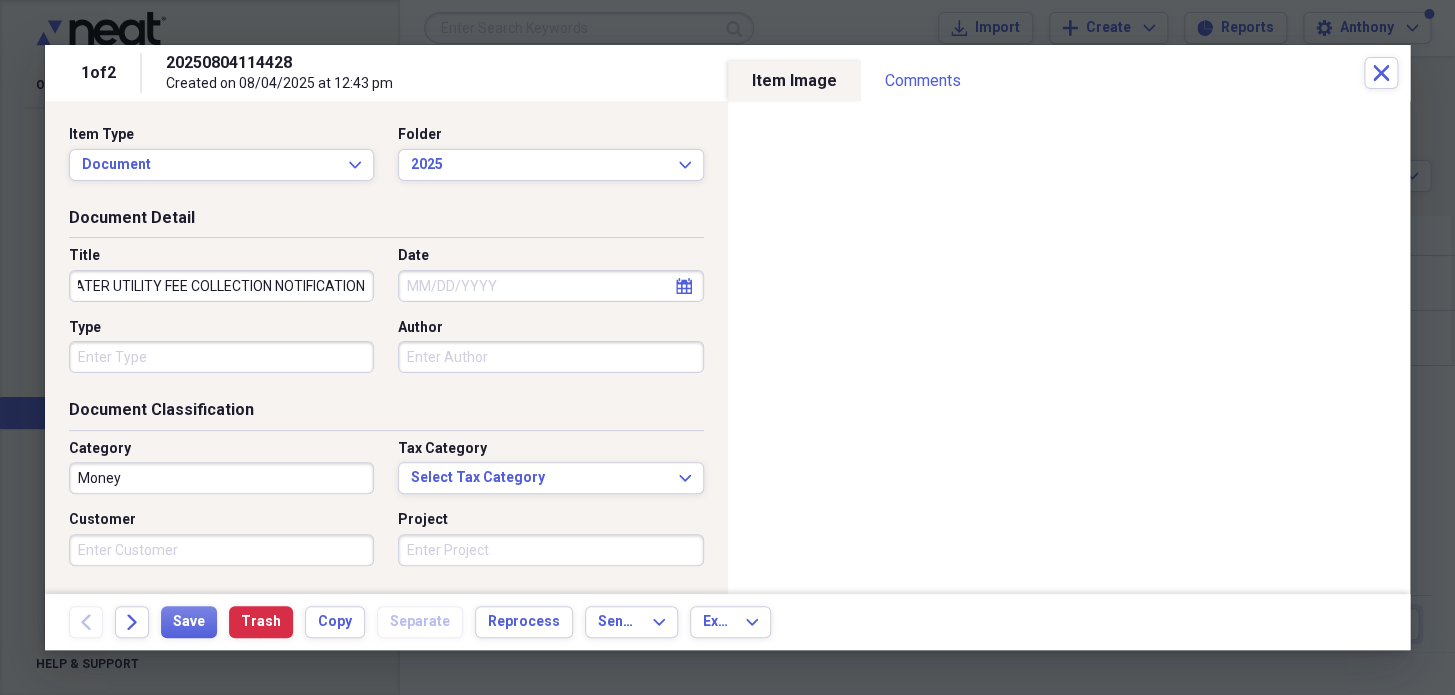 type on "STORMWATER UTILITY FEE COLLECTION NOTIFICATION" 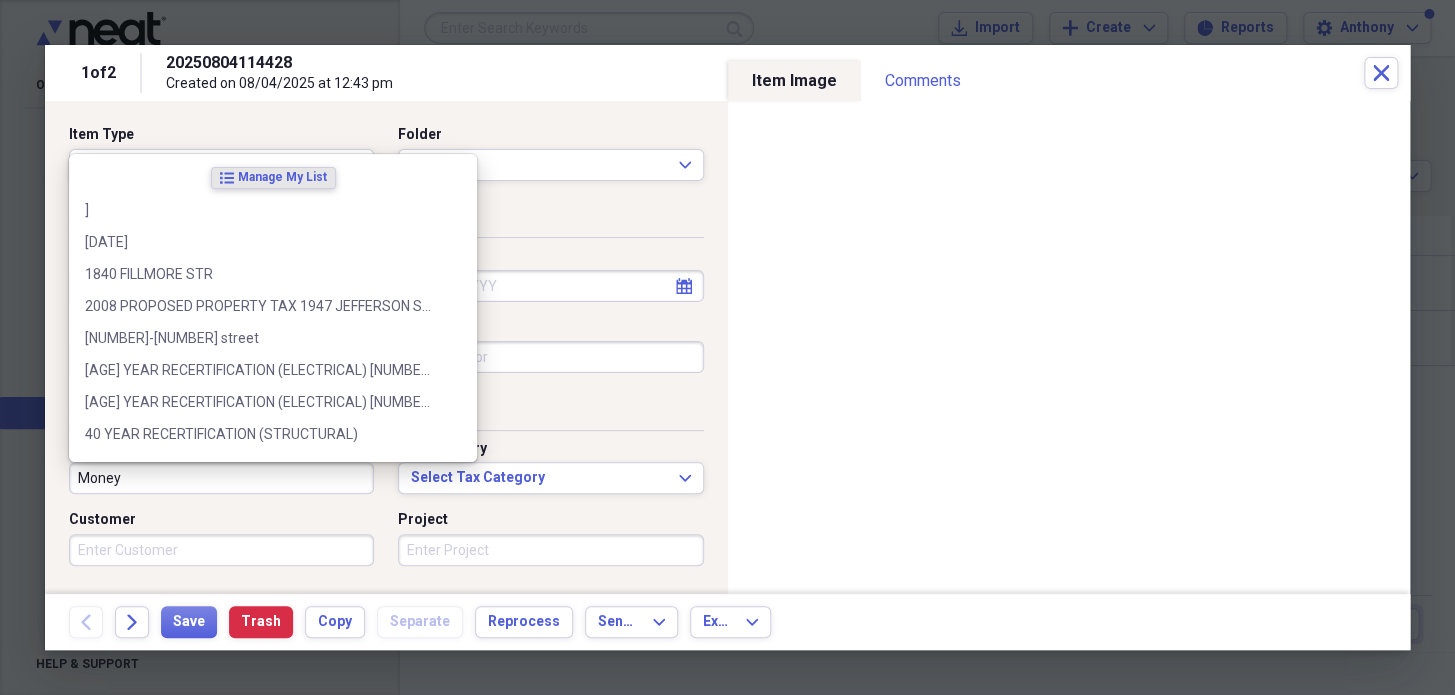 drag, startPoint x: 179, startPoint y: 491, endPoint x: 140, endPoint y: 490, distance: 39.012817 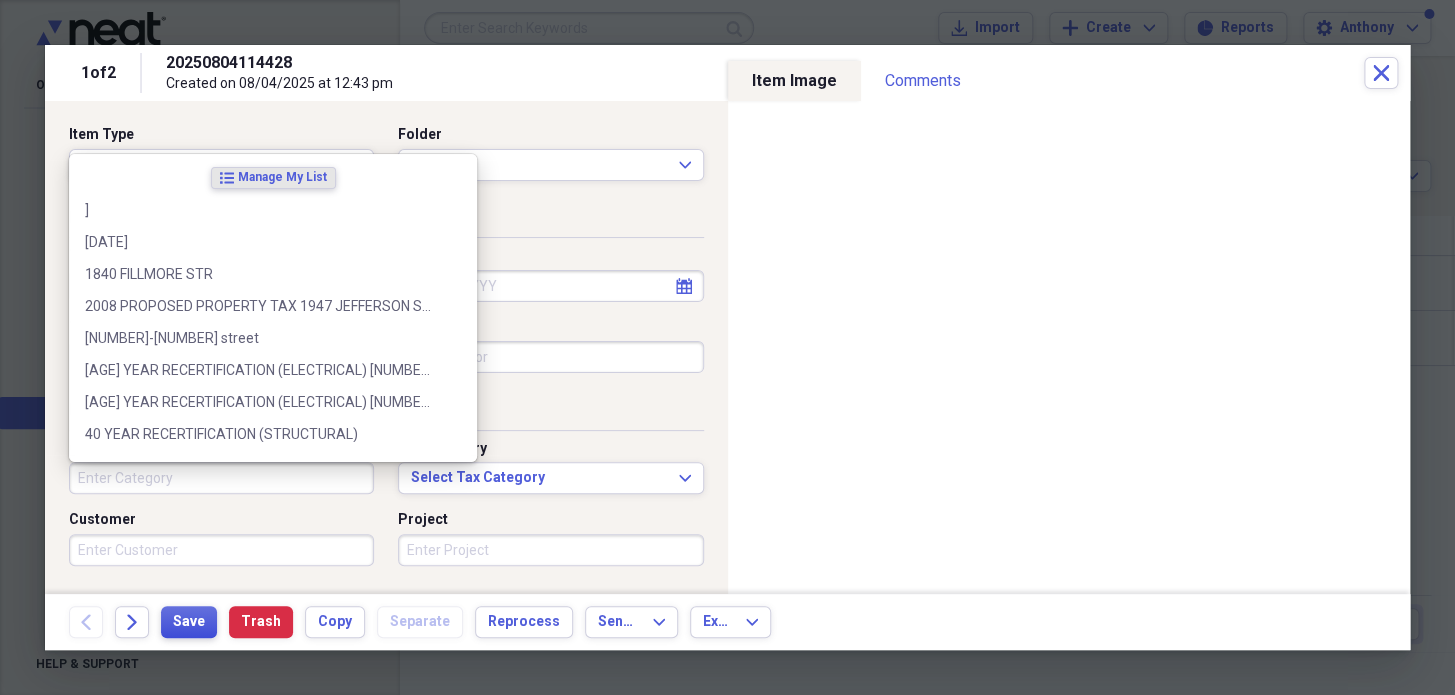 type 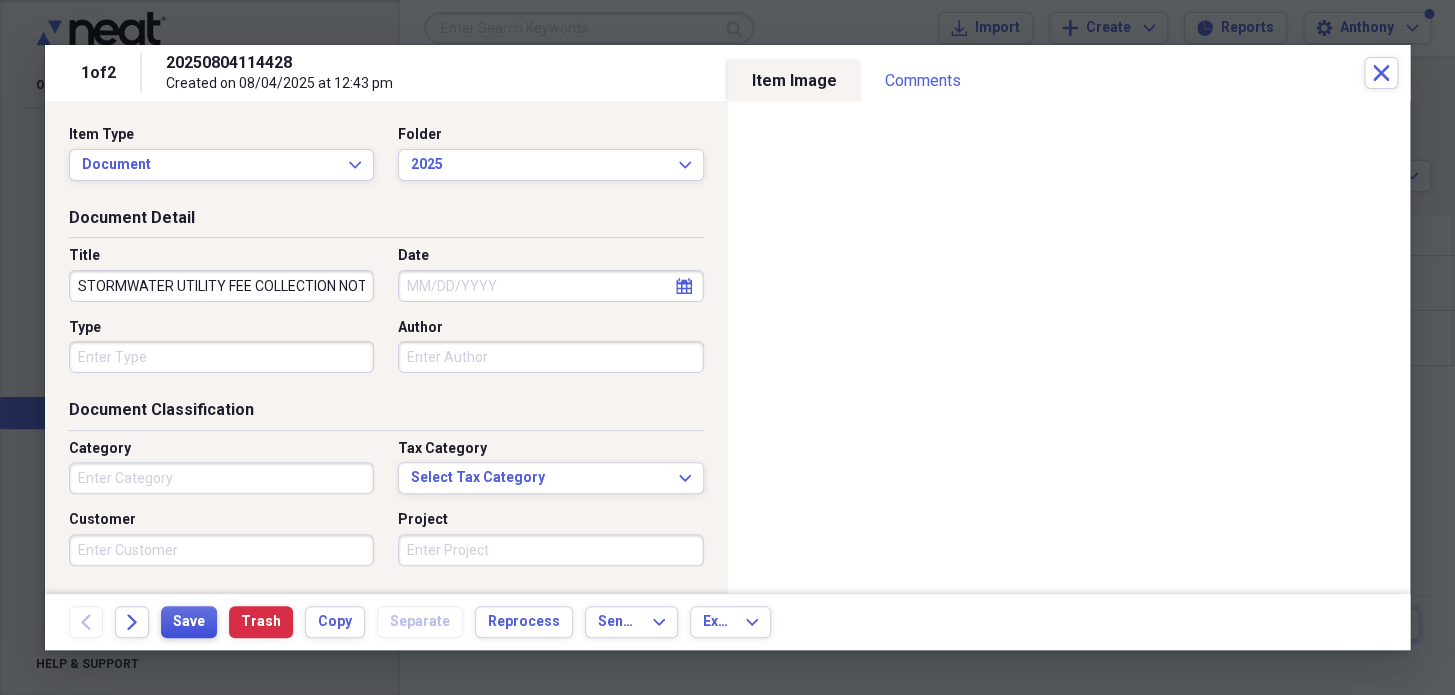 click on "Save" at bounding box center [189, 622] 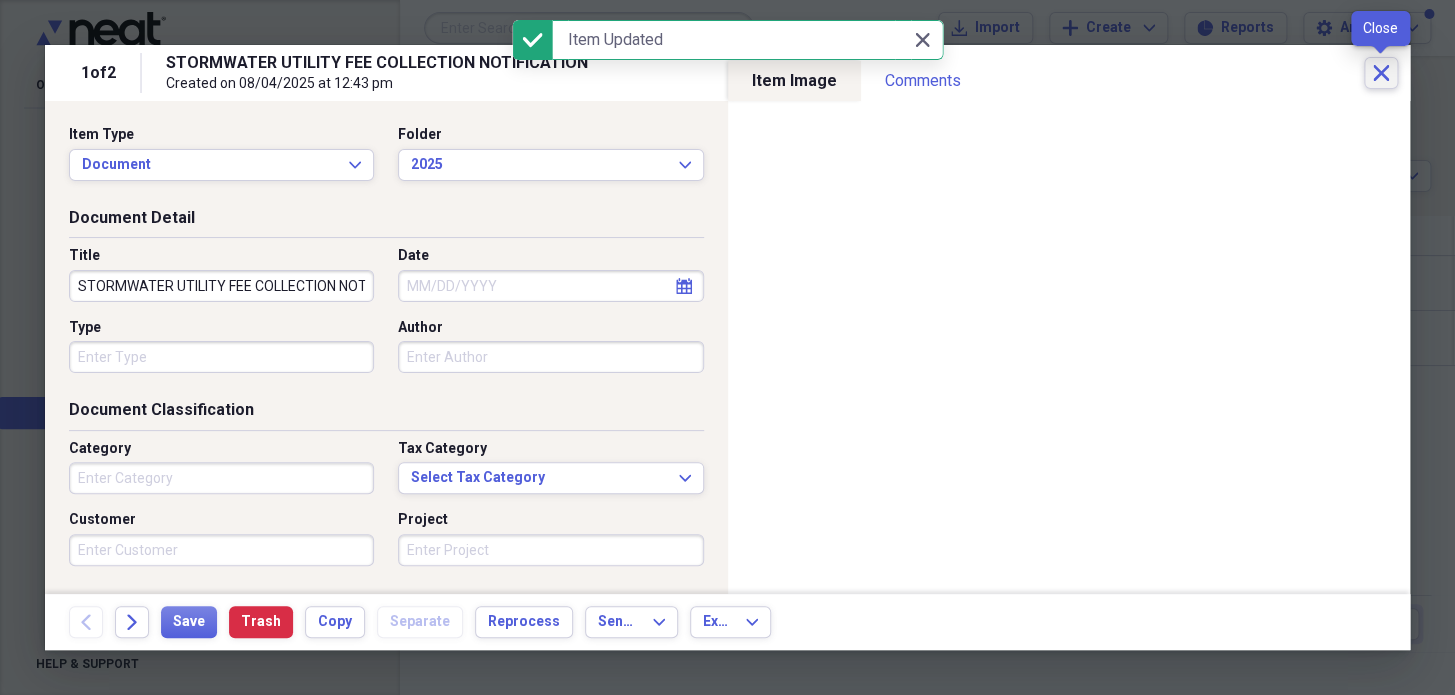 click 